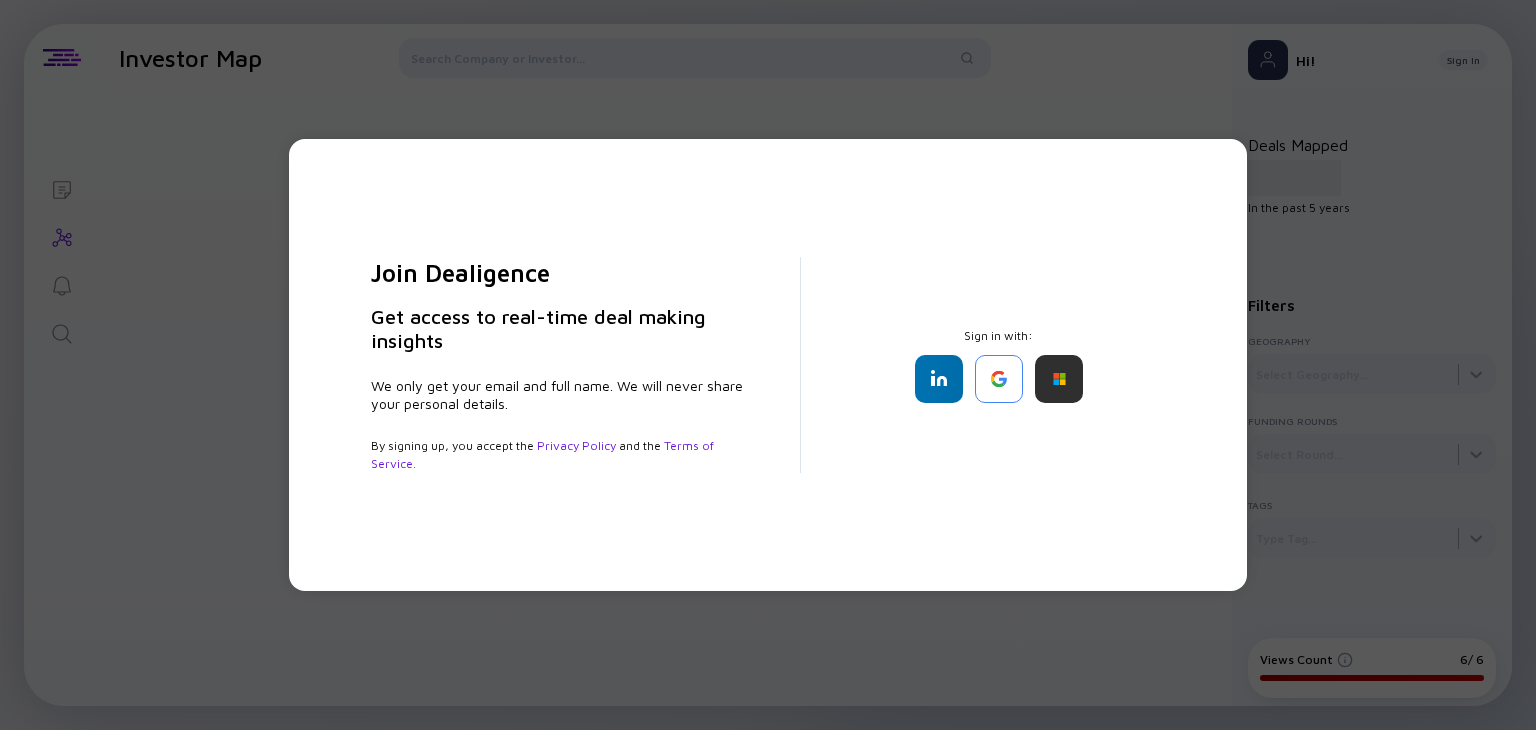 scroll, scrollTop: 0, scrollLeft: 0, axis: both 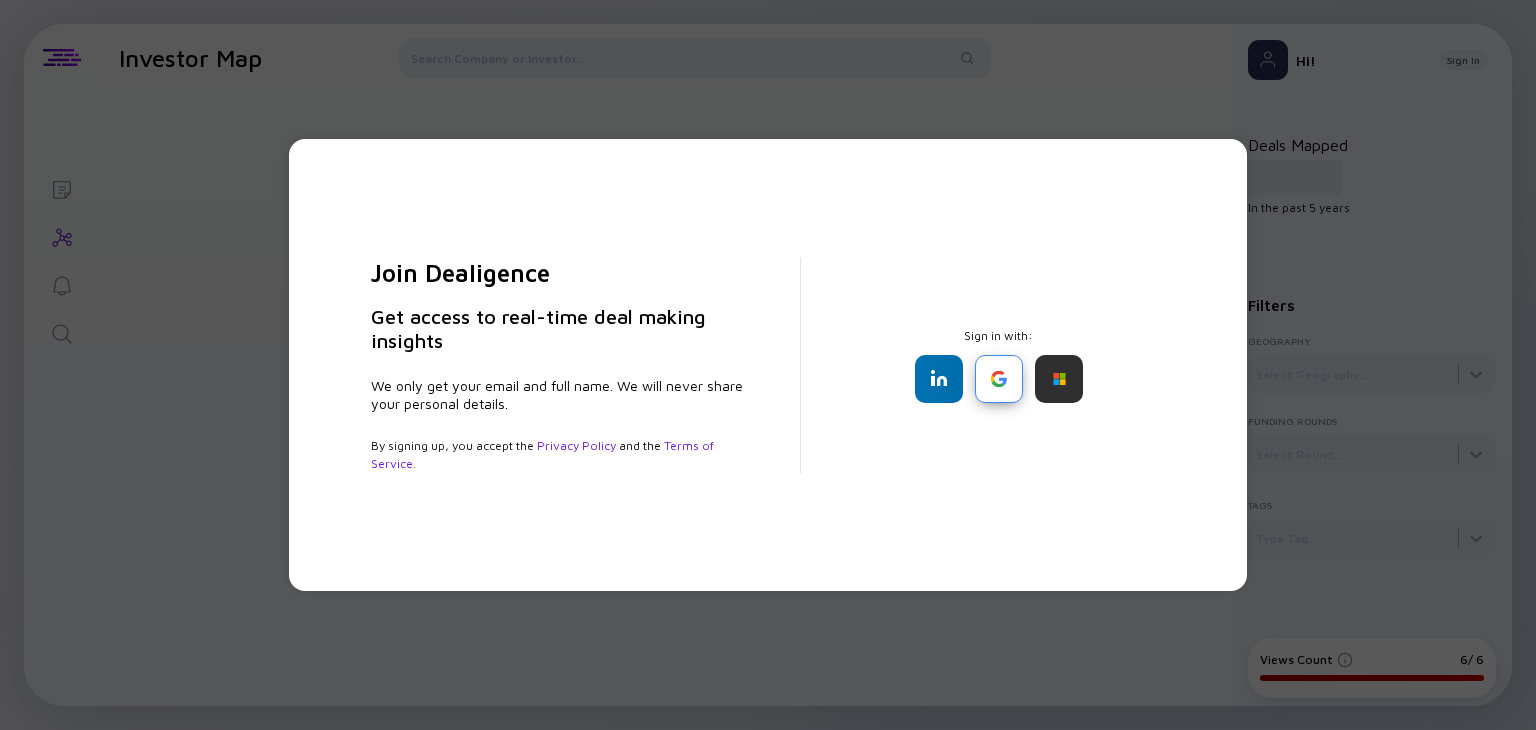 click at bounding box center (999, 379) 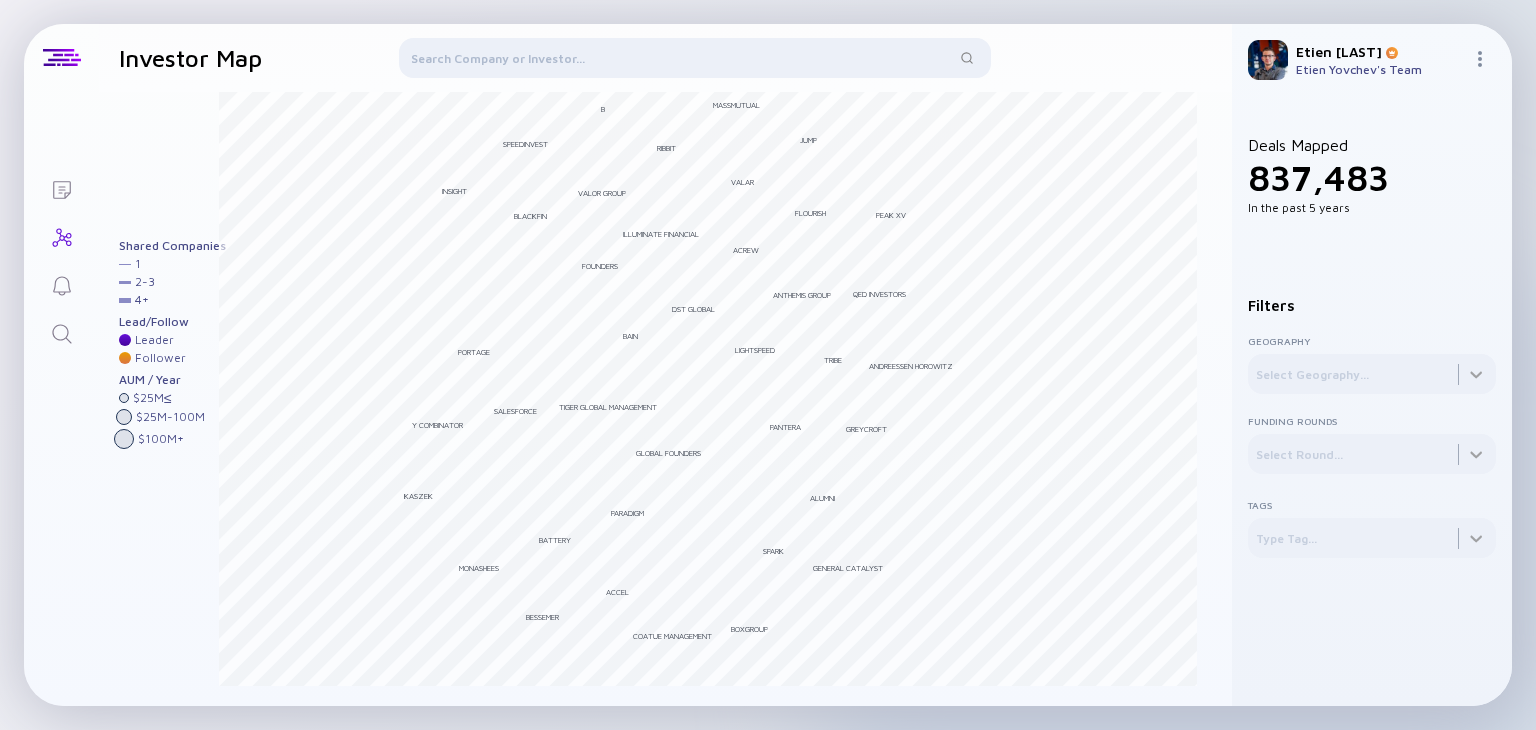 click at bounding box center (695, 62) 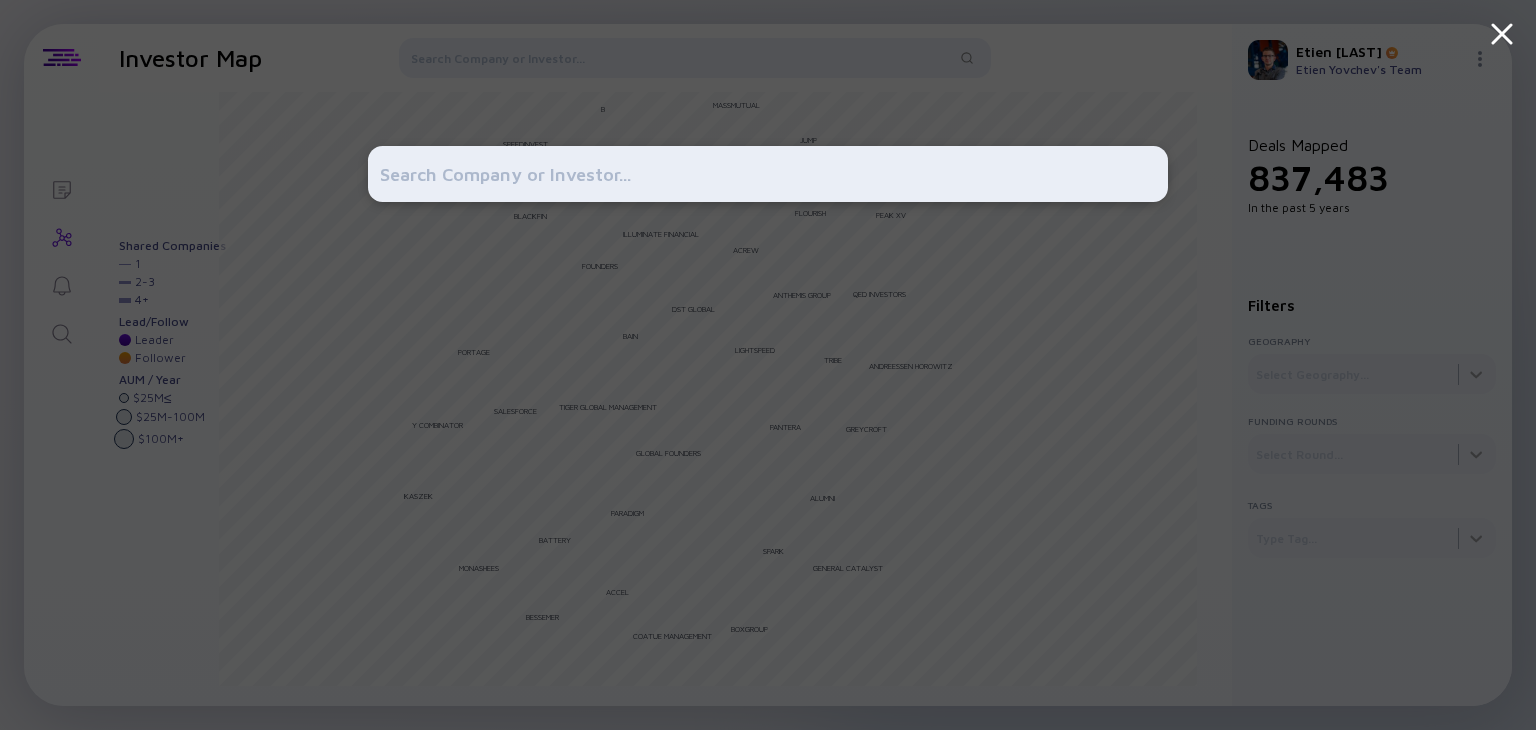 click at bounding box center (768, 174) 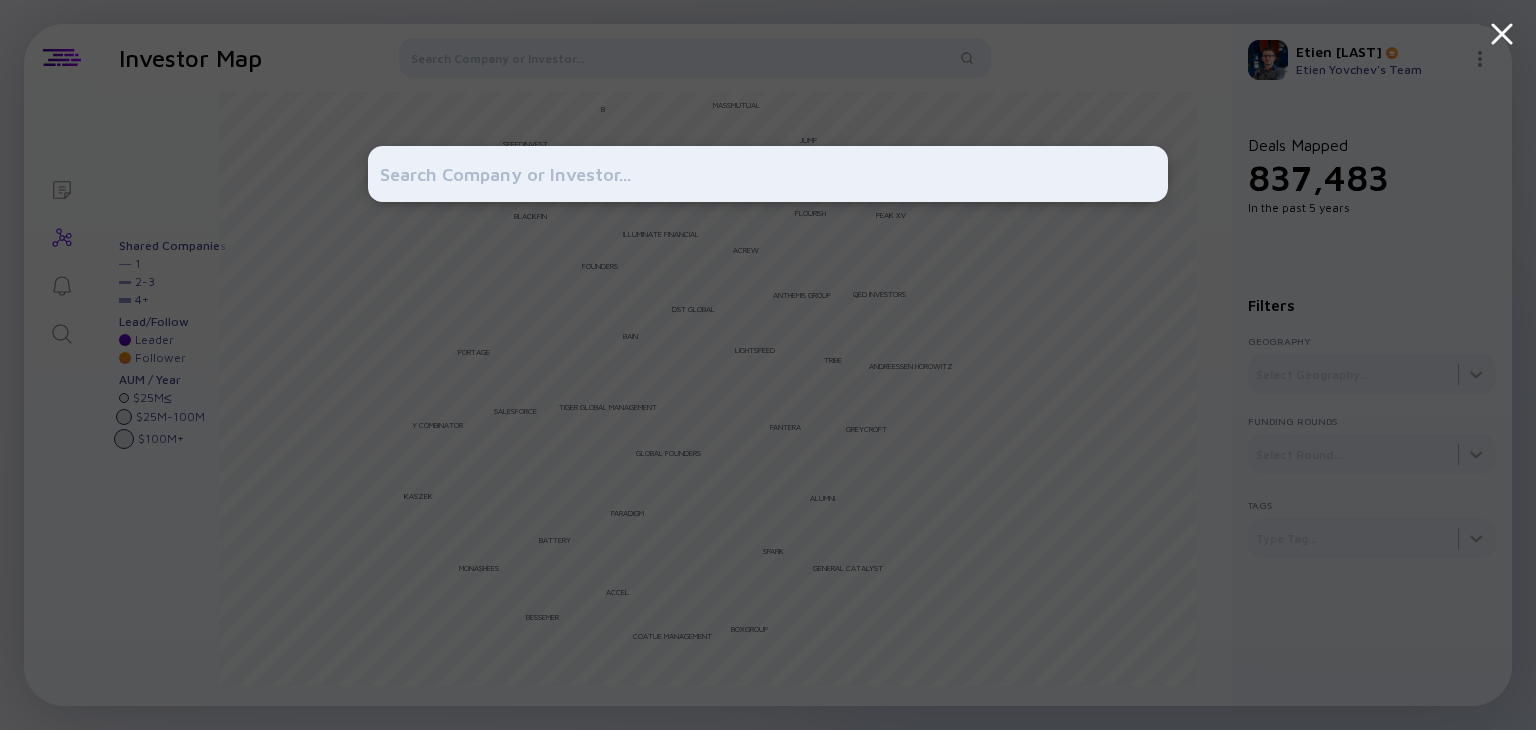 click at bounding box center (768, 365) 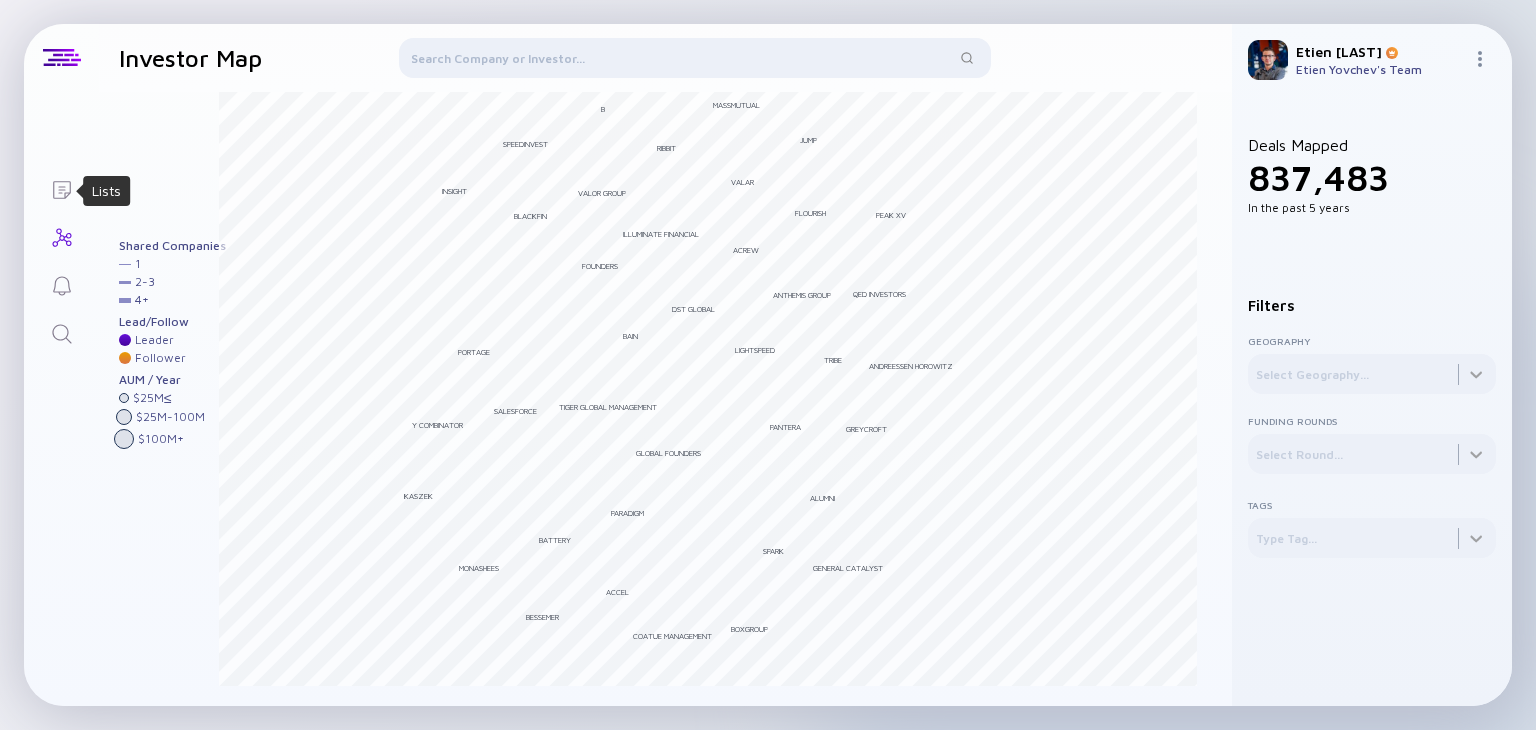click on "Lists" 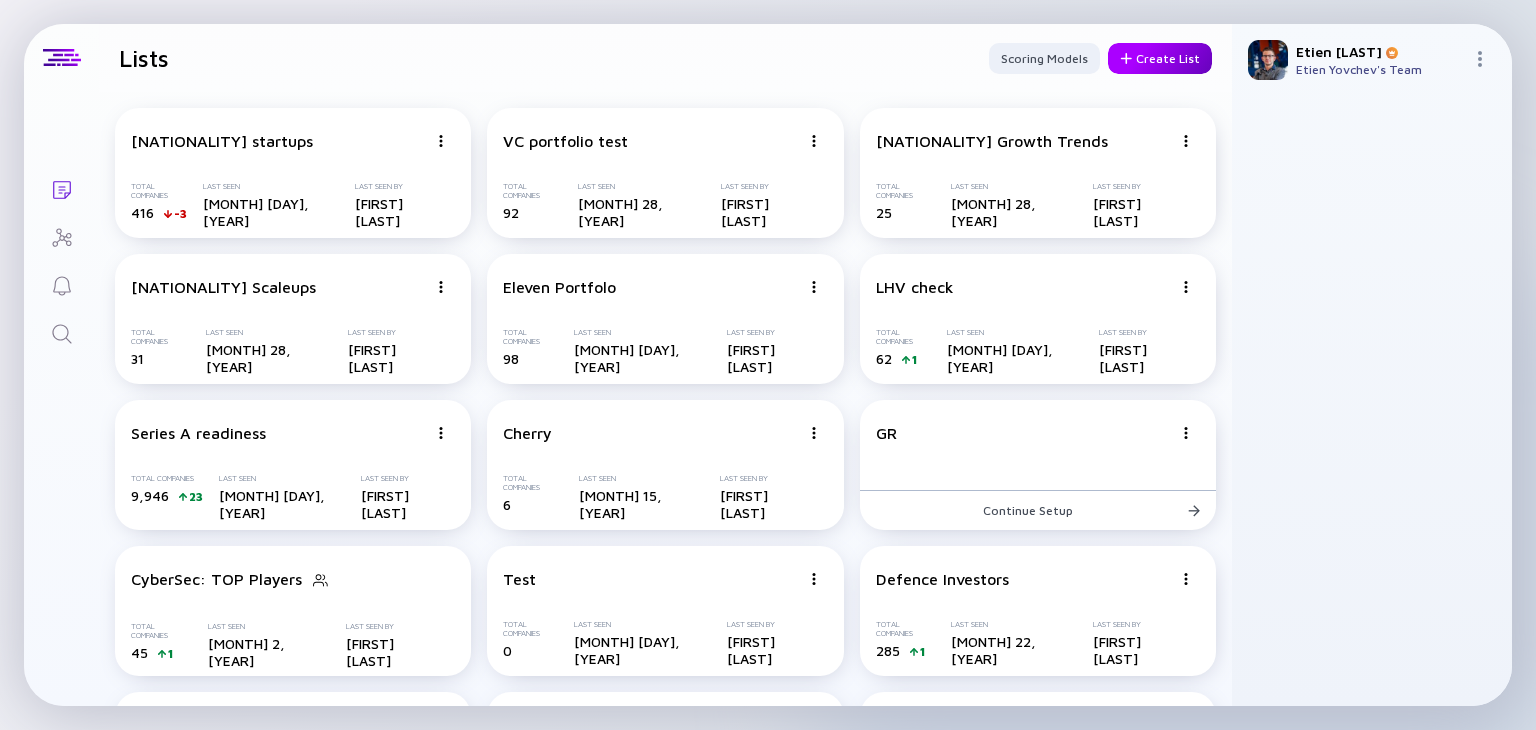 click on "Create List" at bounding box center [1160, 58] 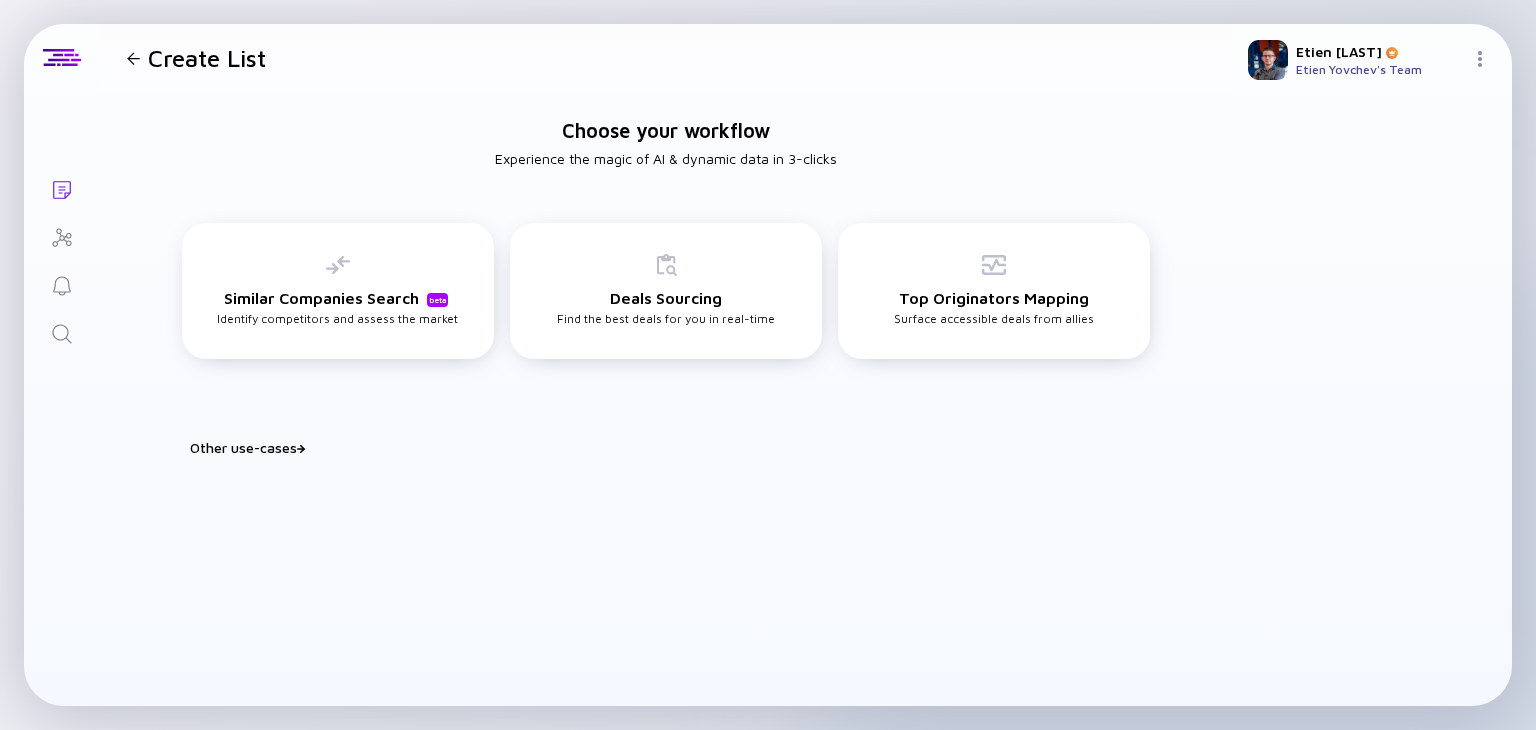 drag, startPoint x: 317, startPoint y: 284, endPoint x: 526, endPoint y: 397, distance: 237.59209 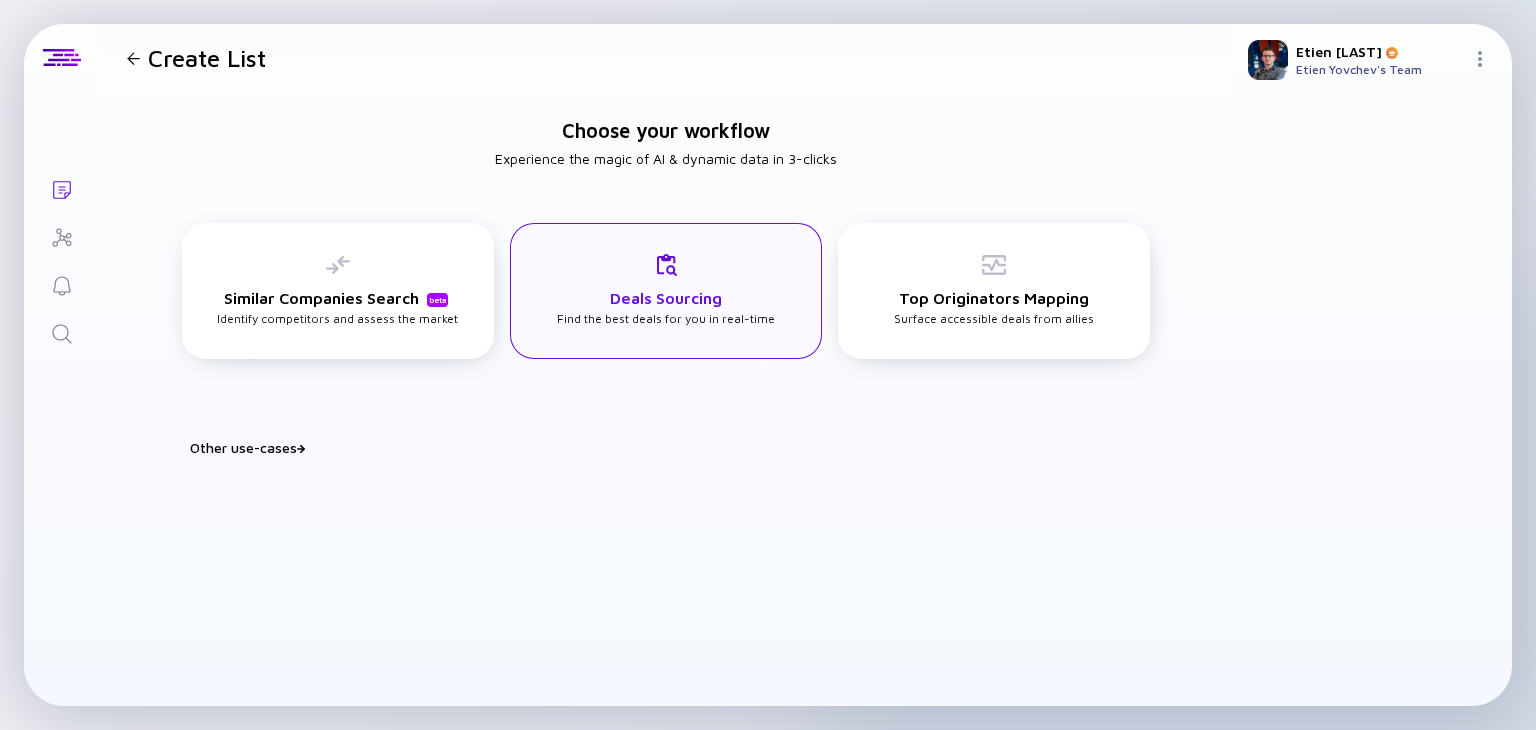click on "Deals Sourcing Find the best deals for you in real-time" at bounding box center (666, 291) 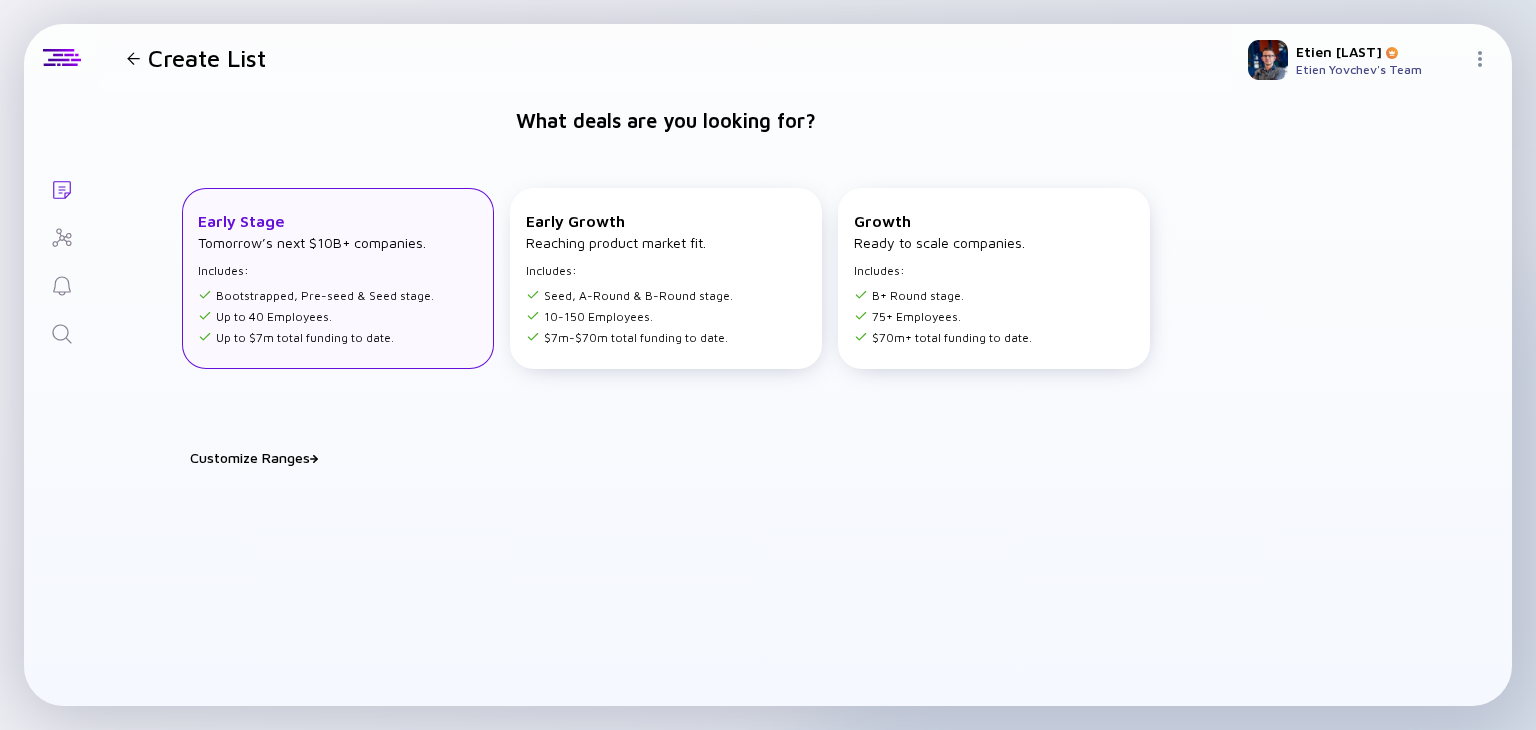 click on "Bootstrapped, Pre-seed & Seed stage. Up to 40 Employees. Up to $7m total funding to date." at bounding box center (316, 313) 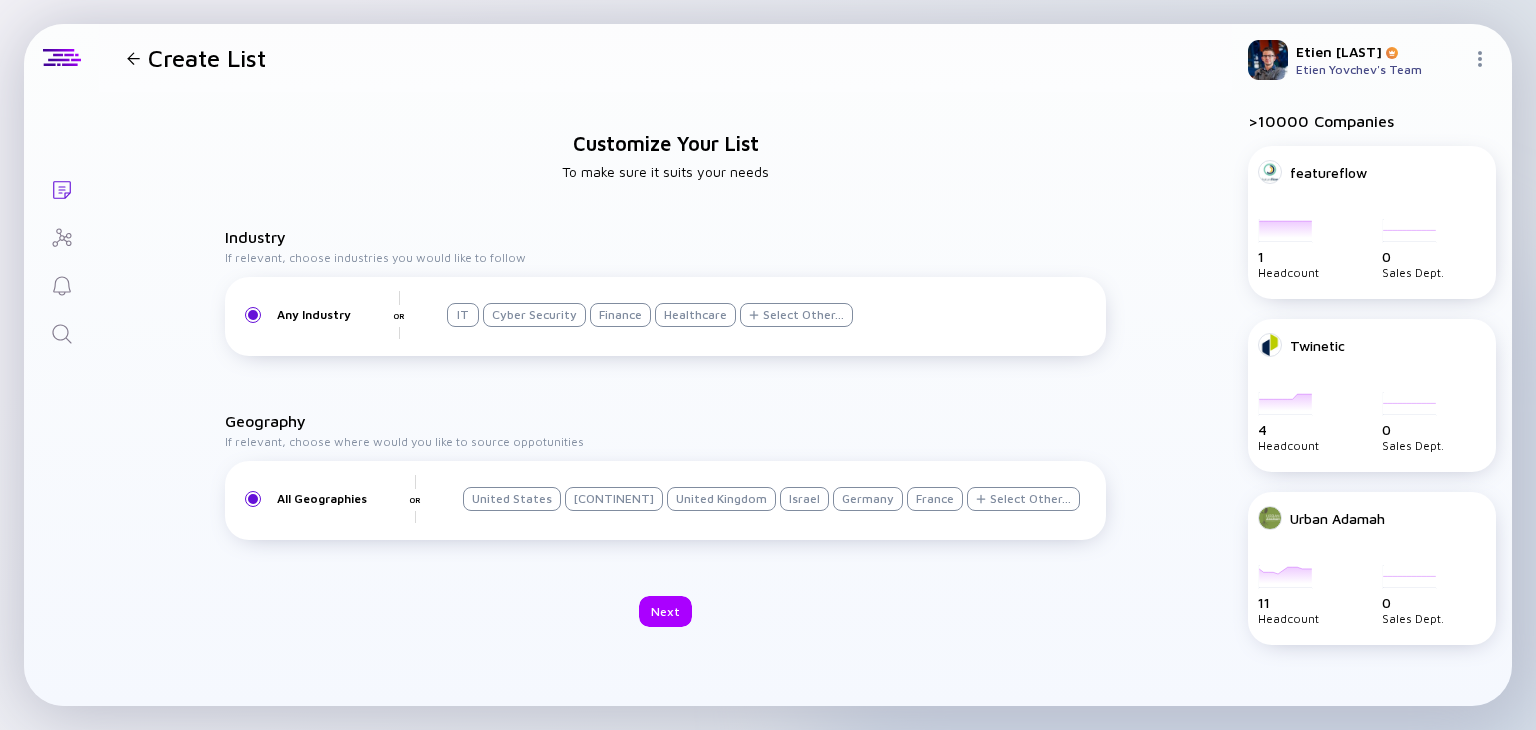 click on "Select Other..." at bounding box center (803, 314) 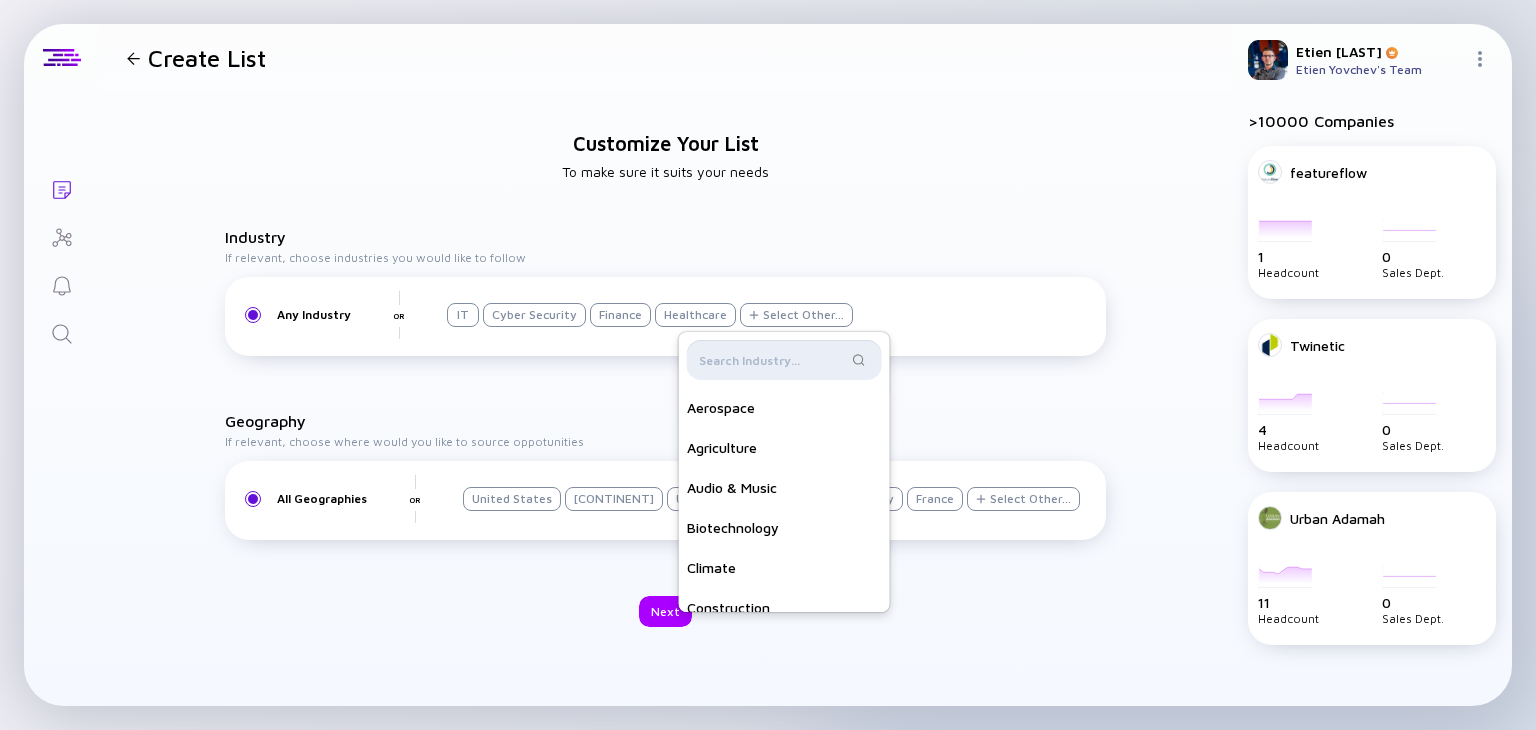 click at bounding box center [773, 360] 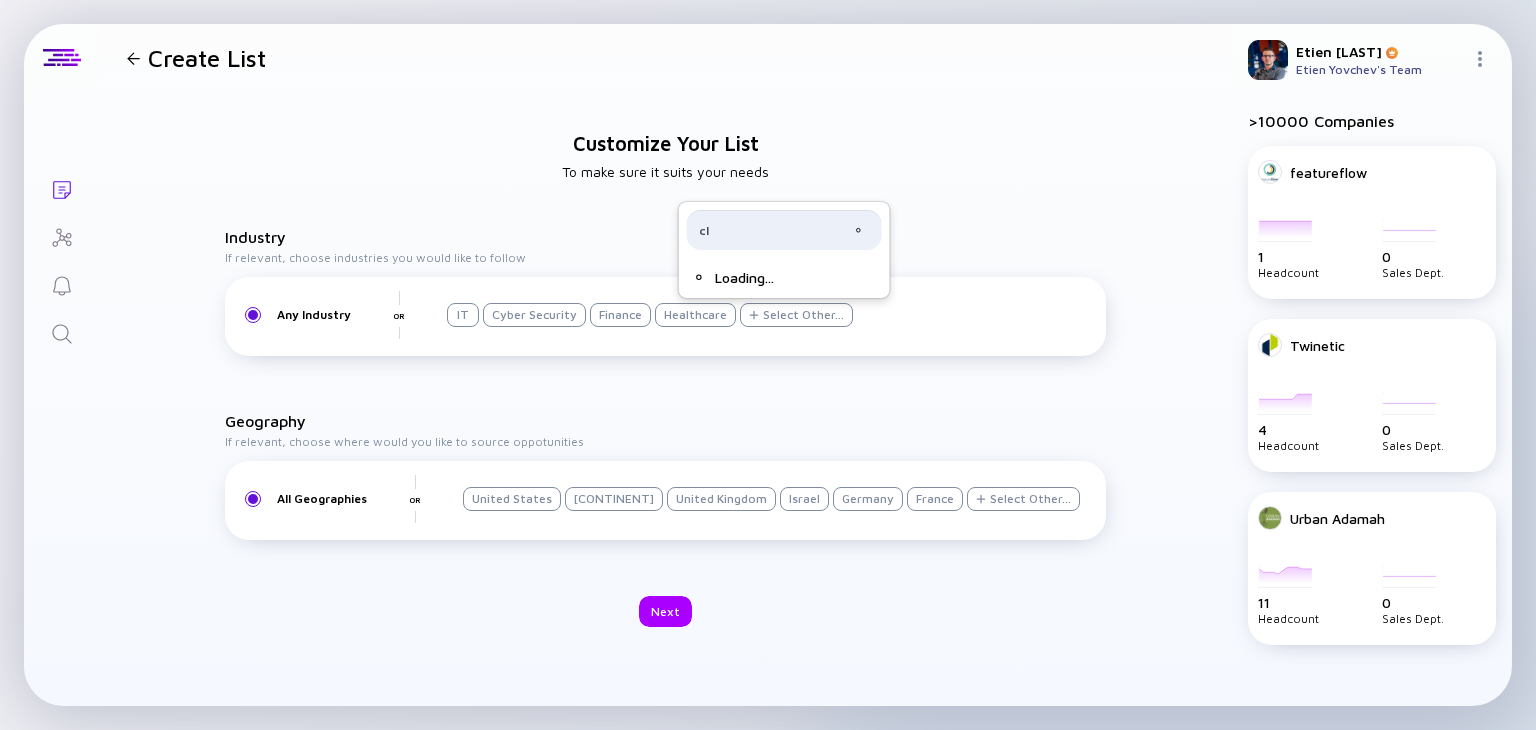 type on "c" 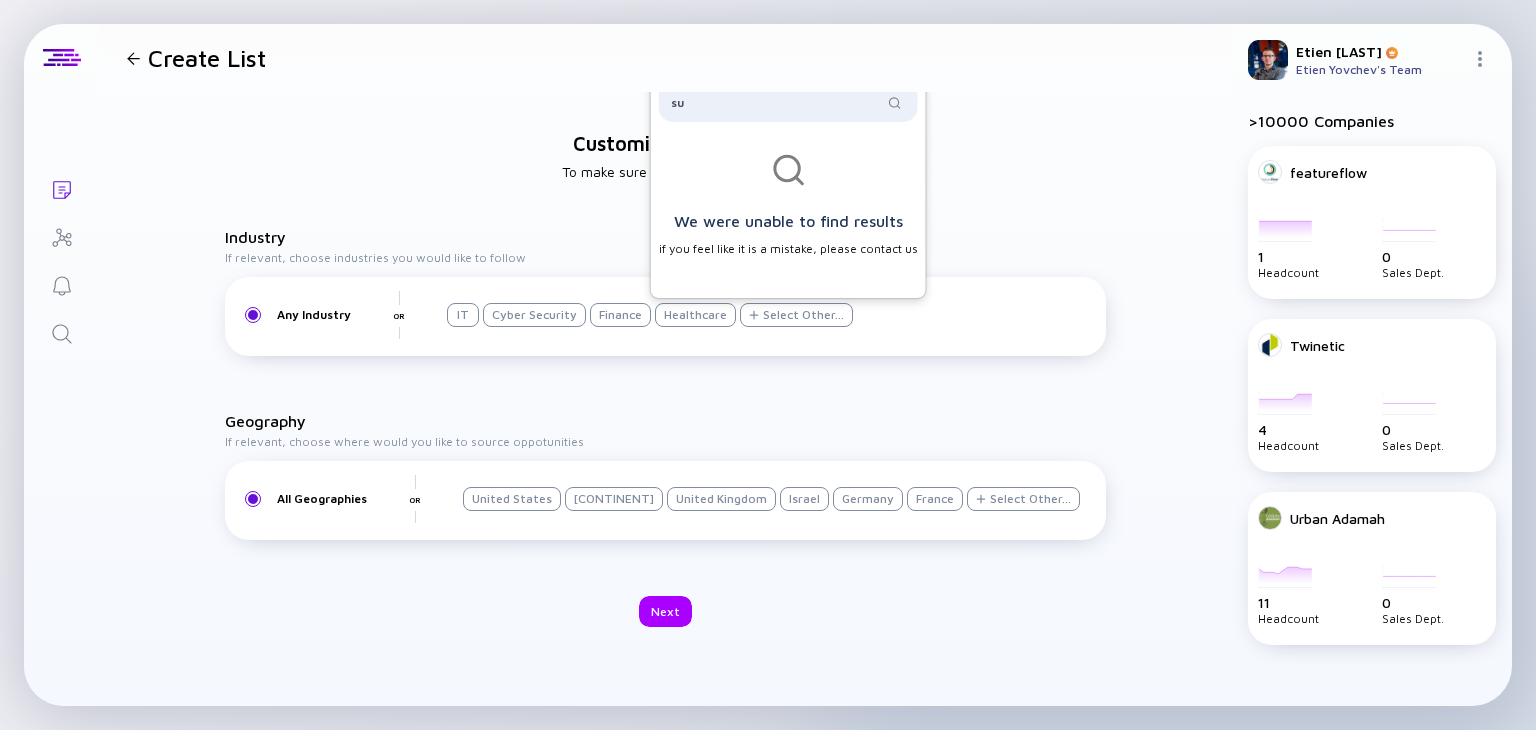 type on "s" 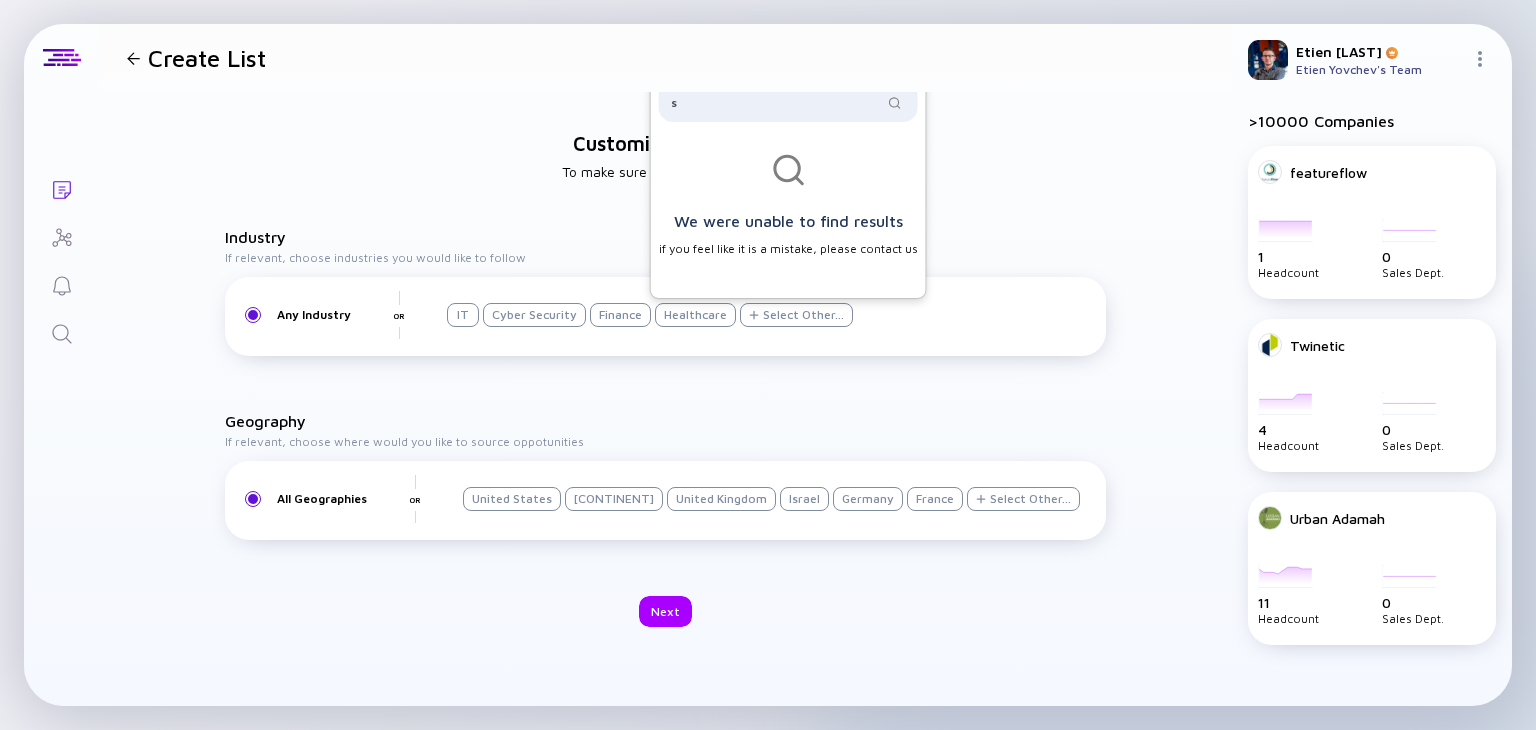 type 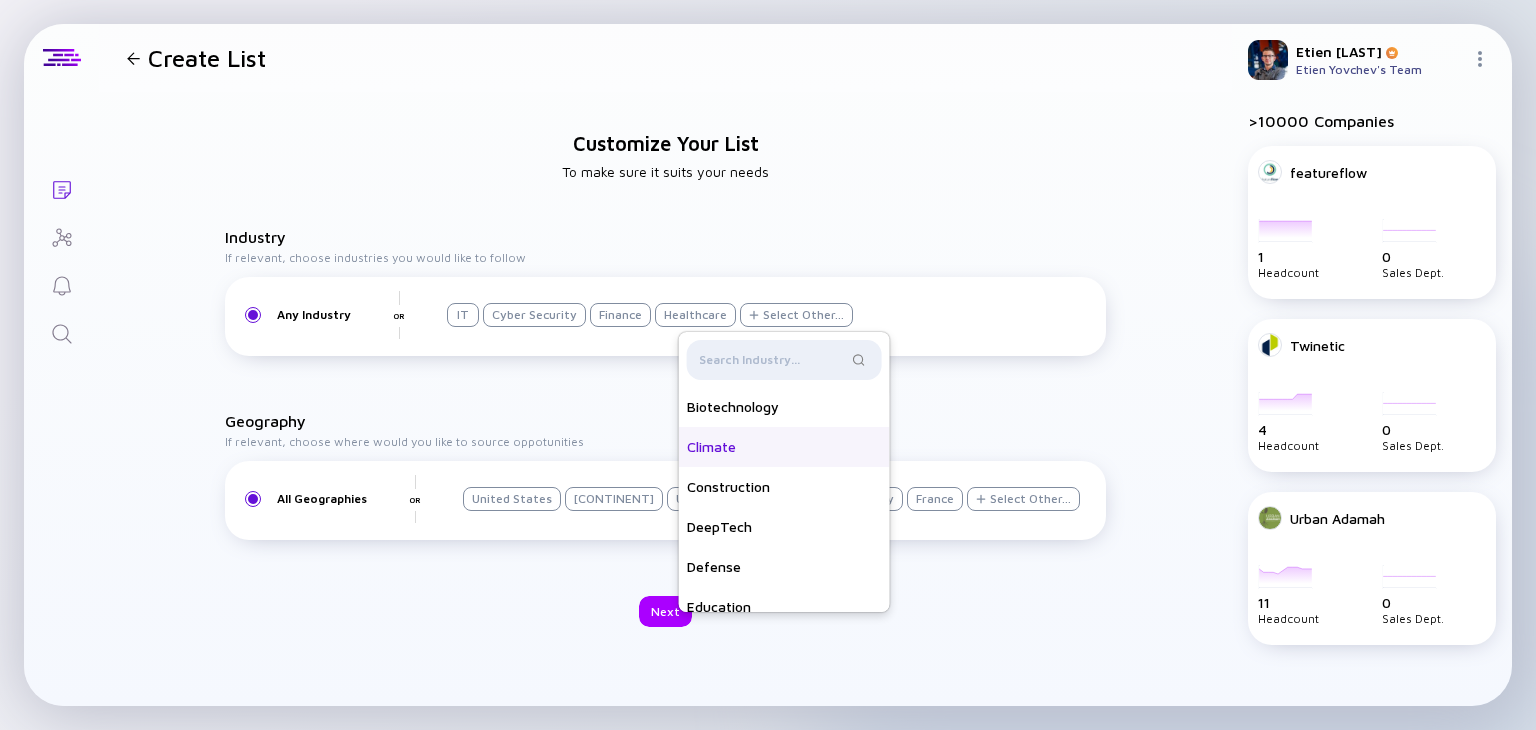 scroll, scrollTop: 140, scrollLeft: 0, axis: vertical 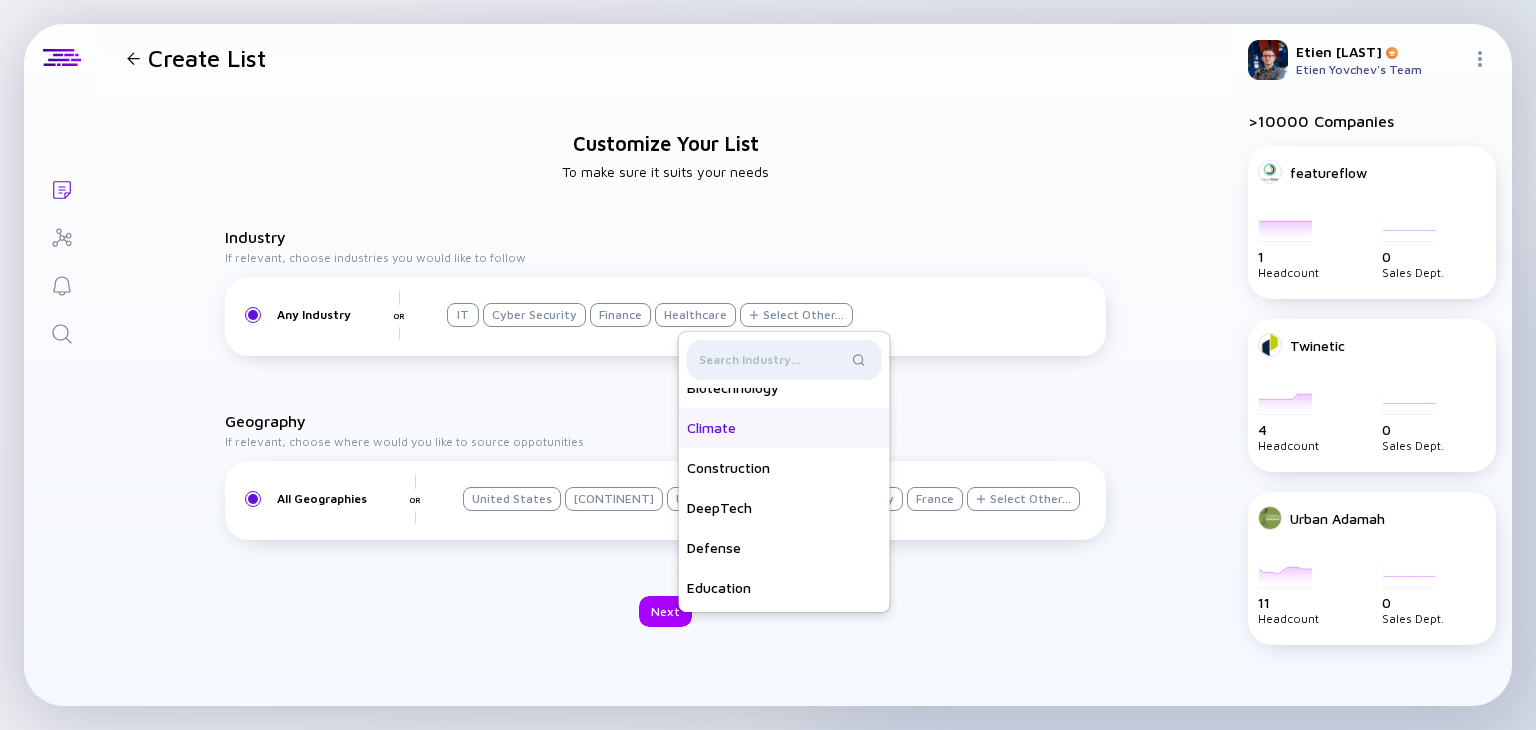 click on "Climate" at bounding box center (784, 428) 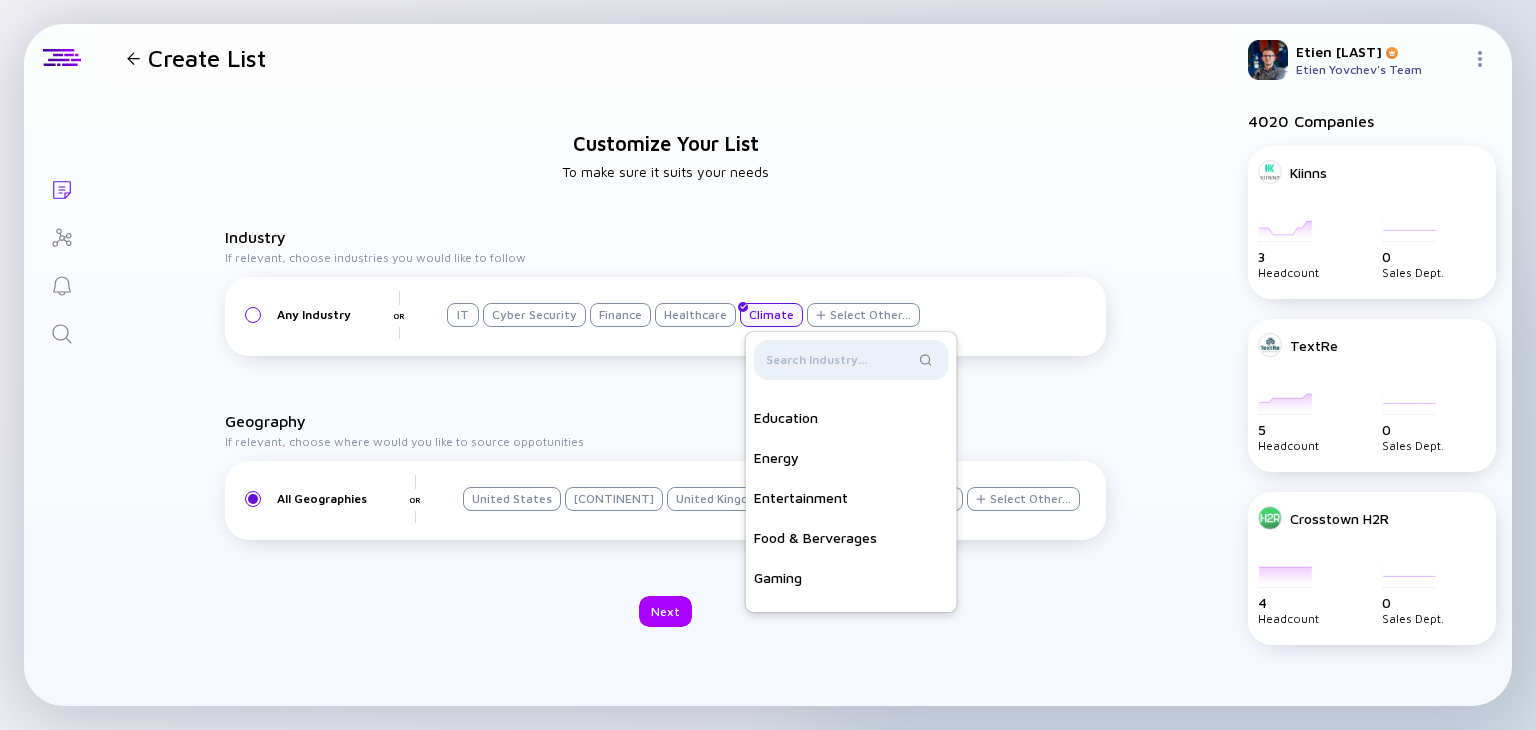 scroll, scrollTop: 316, scrollLeft: 0, axis: vertical 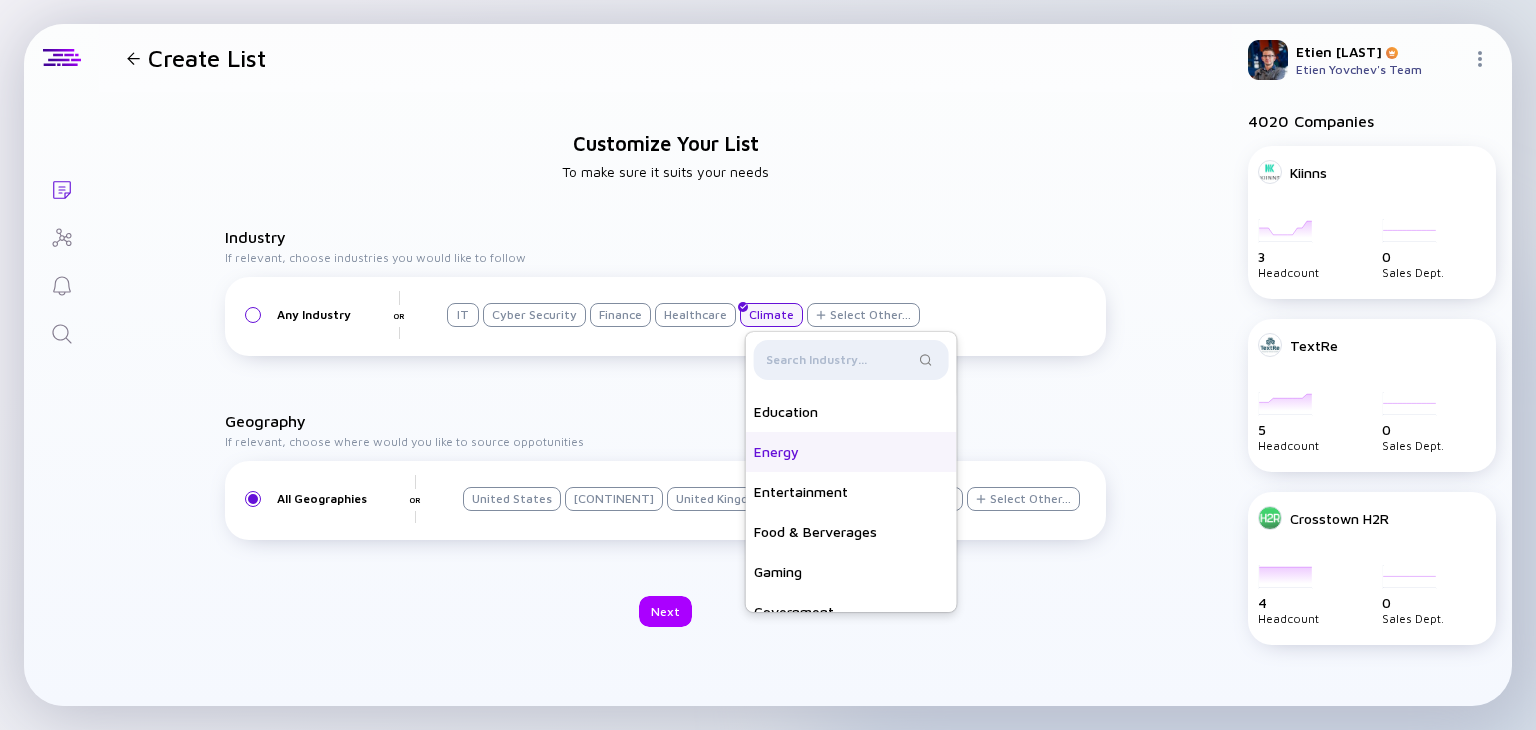 click on "Energy" at bounding box center [851, 452] 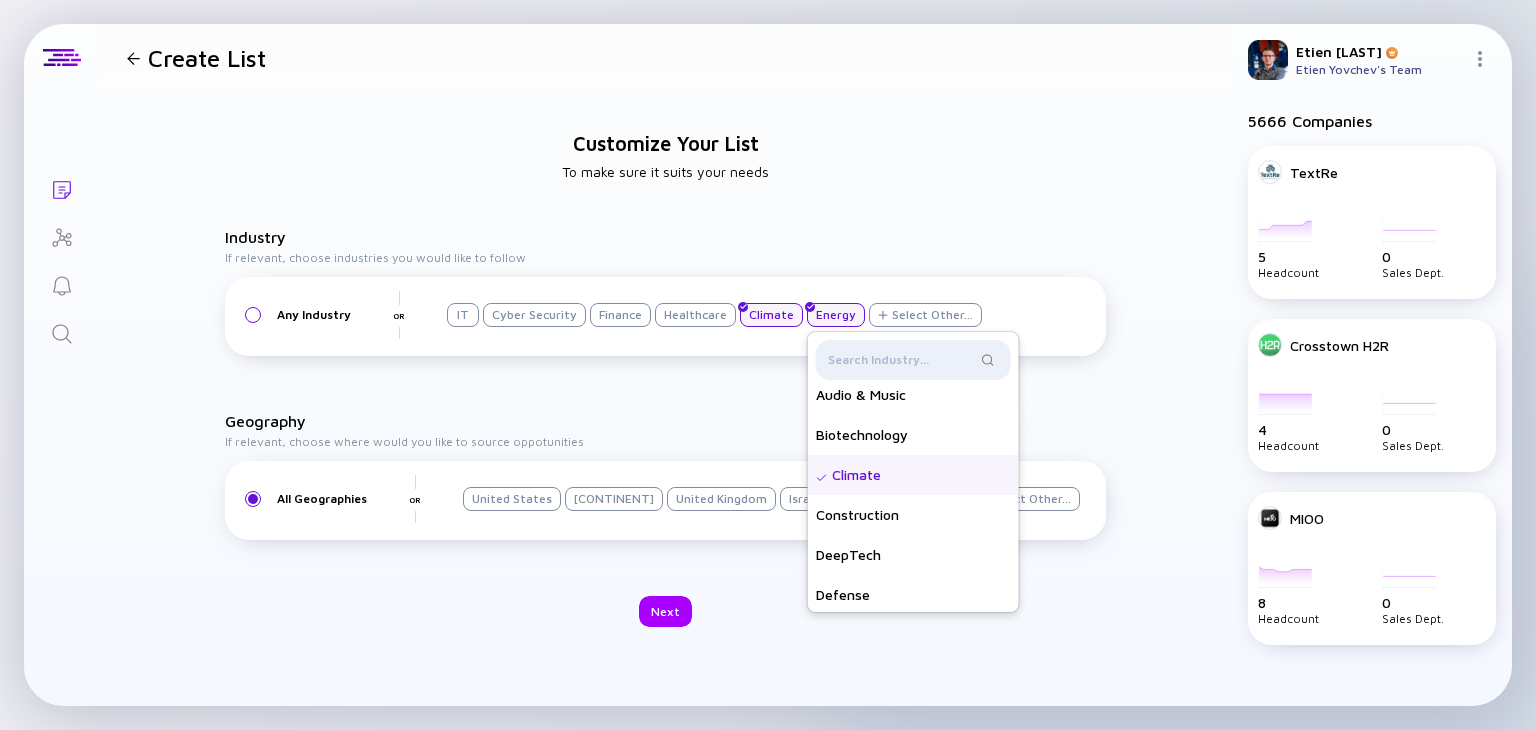 scroll, scrollTop: 0, scrollLeft: 0, axis: both 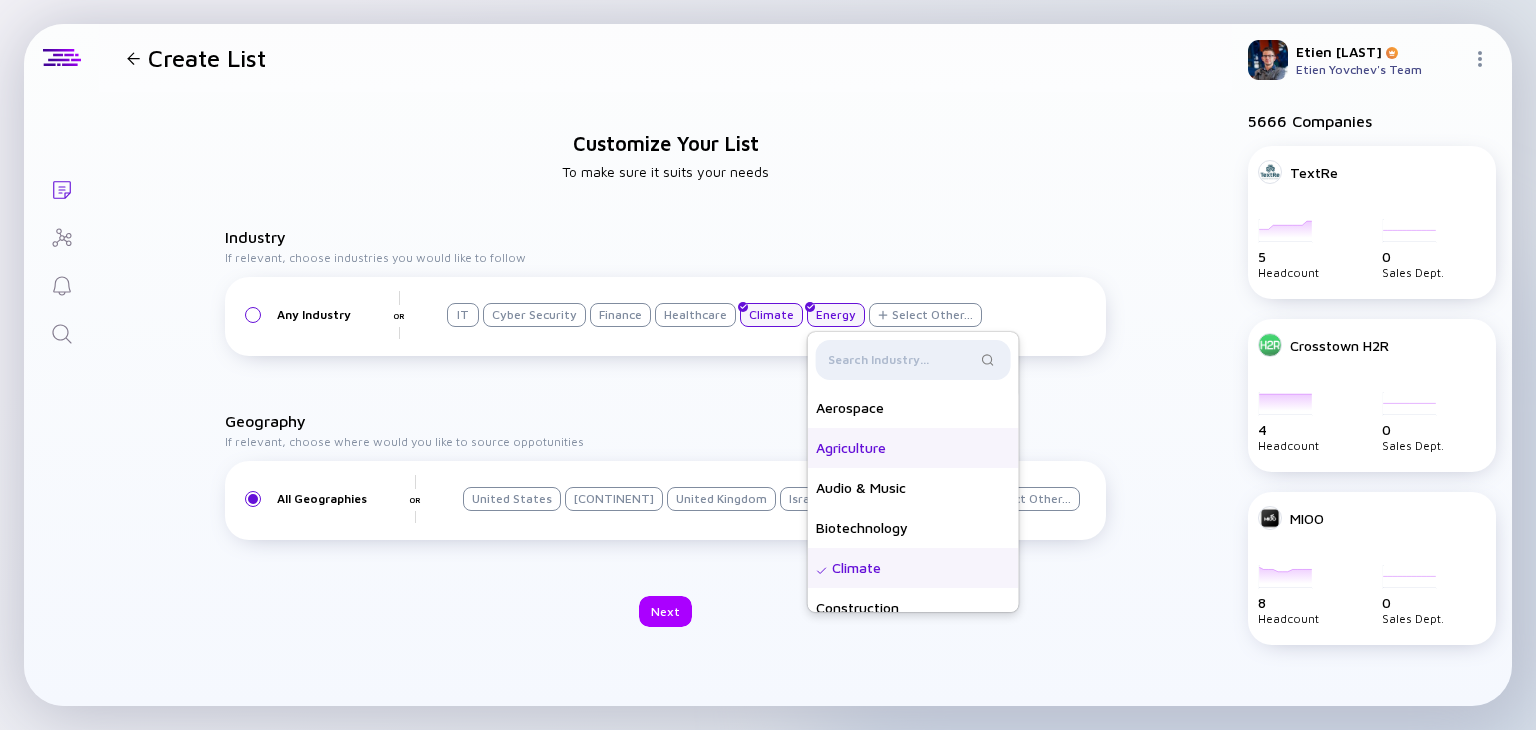 click on "Agriculture" at bounding box center [913, 448] 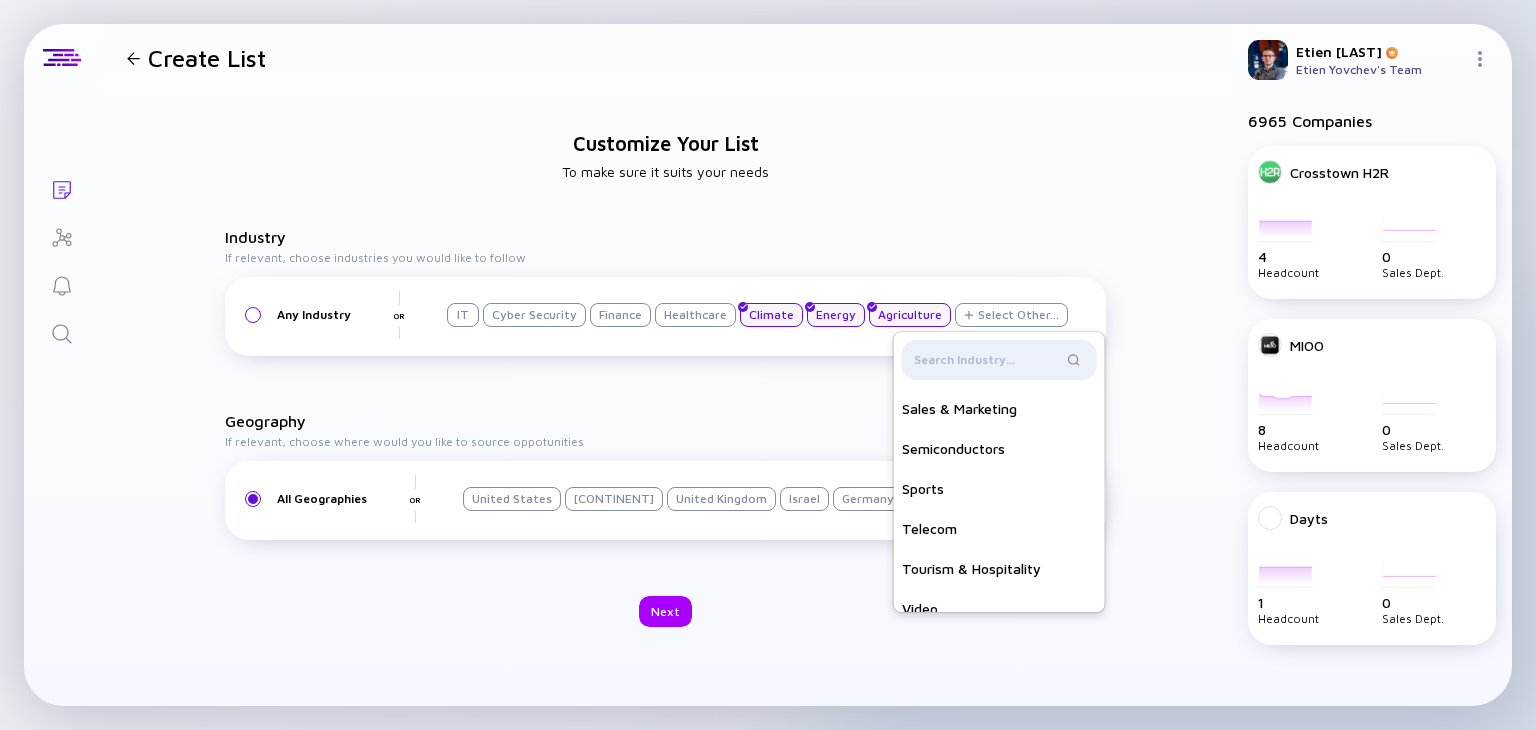 scroll, scrollTop: 1216, scrollLeft: 0, axis: vertical 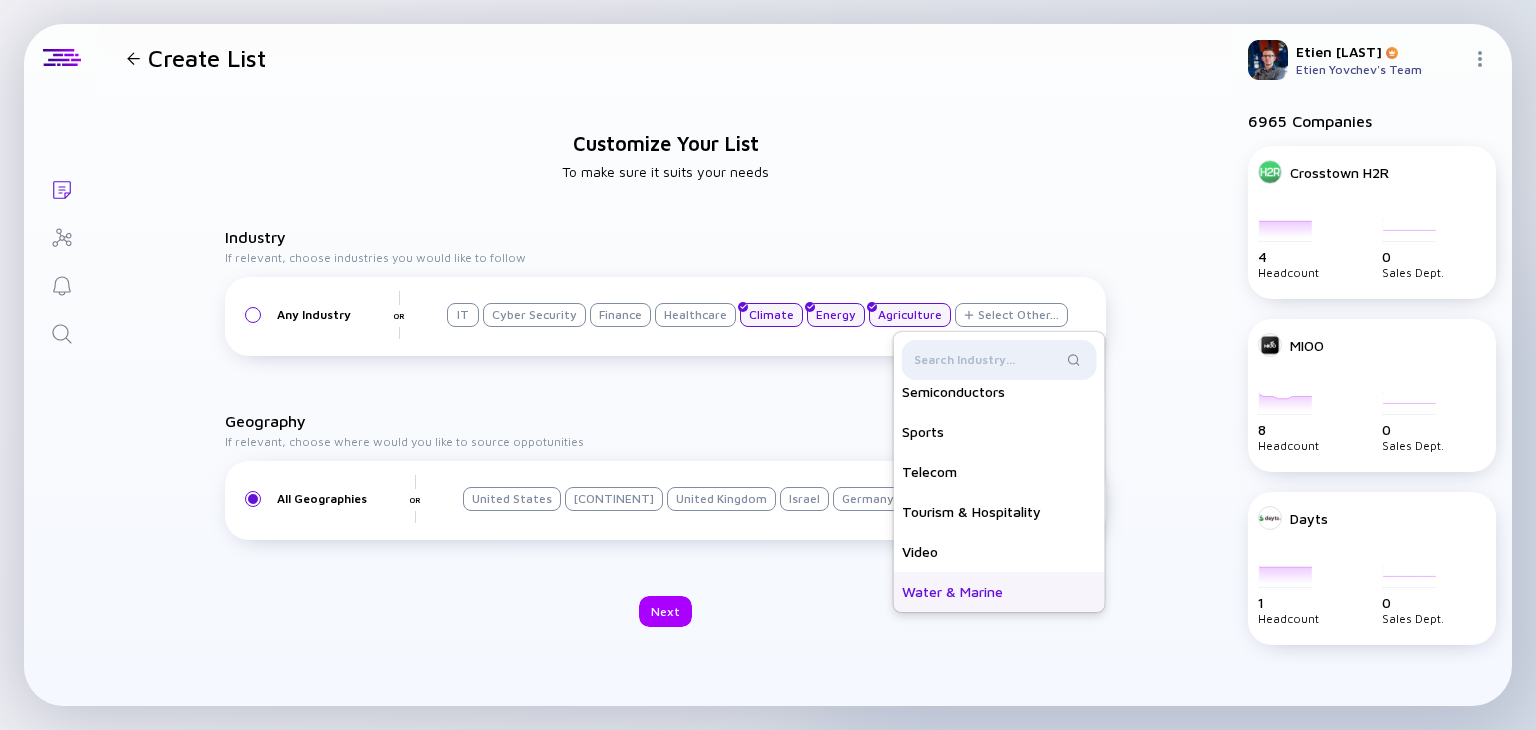 click on "Water & Marine" at bounding box center [999, 592] 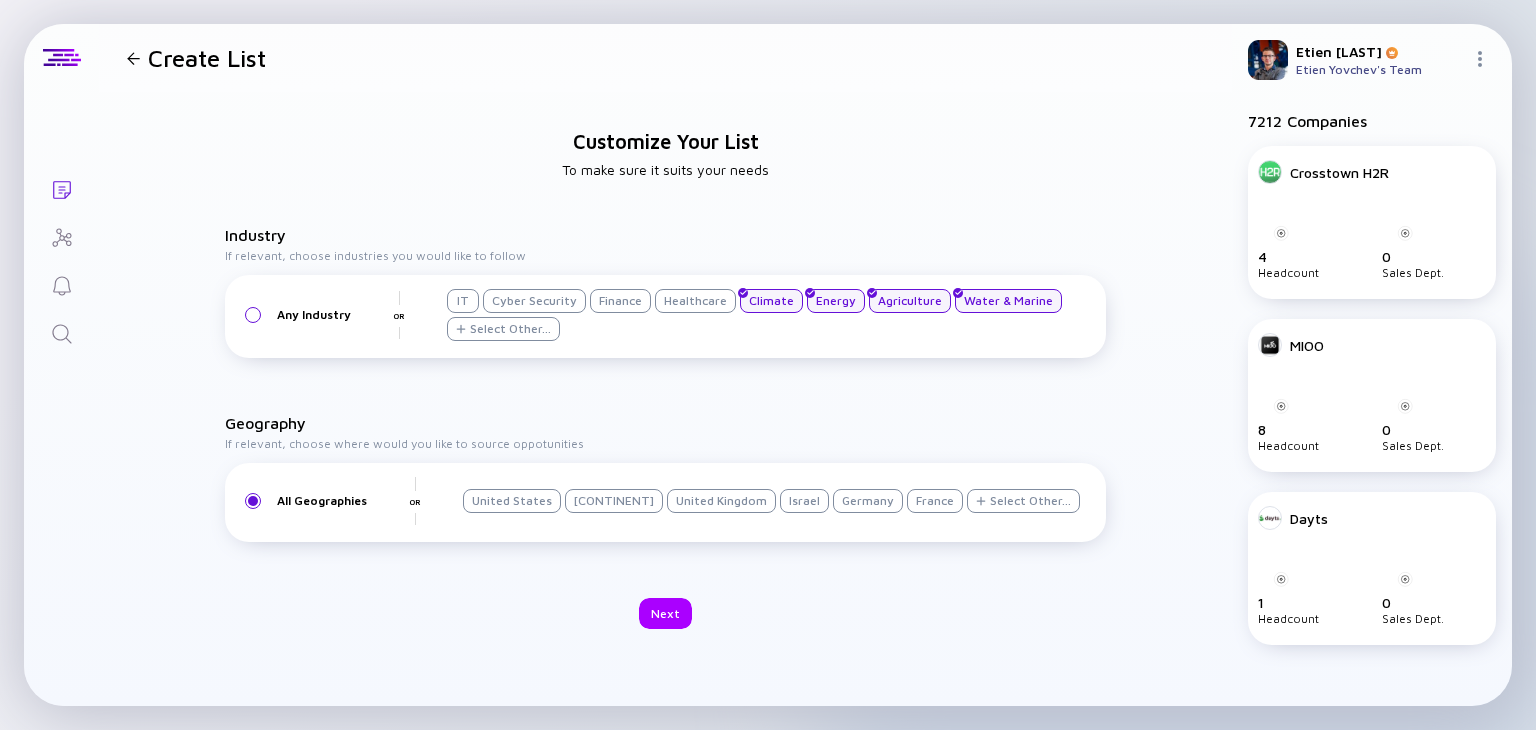 click on "Customize Your List To make sure it suits your needs Industry If relevant, choose industries you would like to follow Any Industry OR IT Cyber Security Finance Healthcare Climate Energy Agriculture Water & Marine Select Other... Aerospace Agriculture Audio & Music Biotechnology Climate Construction DeepTech Defense Education Energy Entertainment Food & Berverages Gaming Government HR Industry 4.0 Insurance IoT Legal Life Sciences Lifestyle Logistics Manufacturing Media & Ads Mobile Mobility Pharma Real Estate Retail & eCommerce Sales & Marketing Semiconductors Sports Telecom Tourism & Hospitality Video Water & Marine Geography If relevant, choose where would you like to source oppotunities All Geographies OR United States Europe United Kingdom Israel Germany France Select Other... Next" at bounding box center (665, 379) 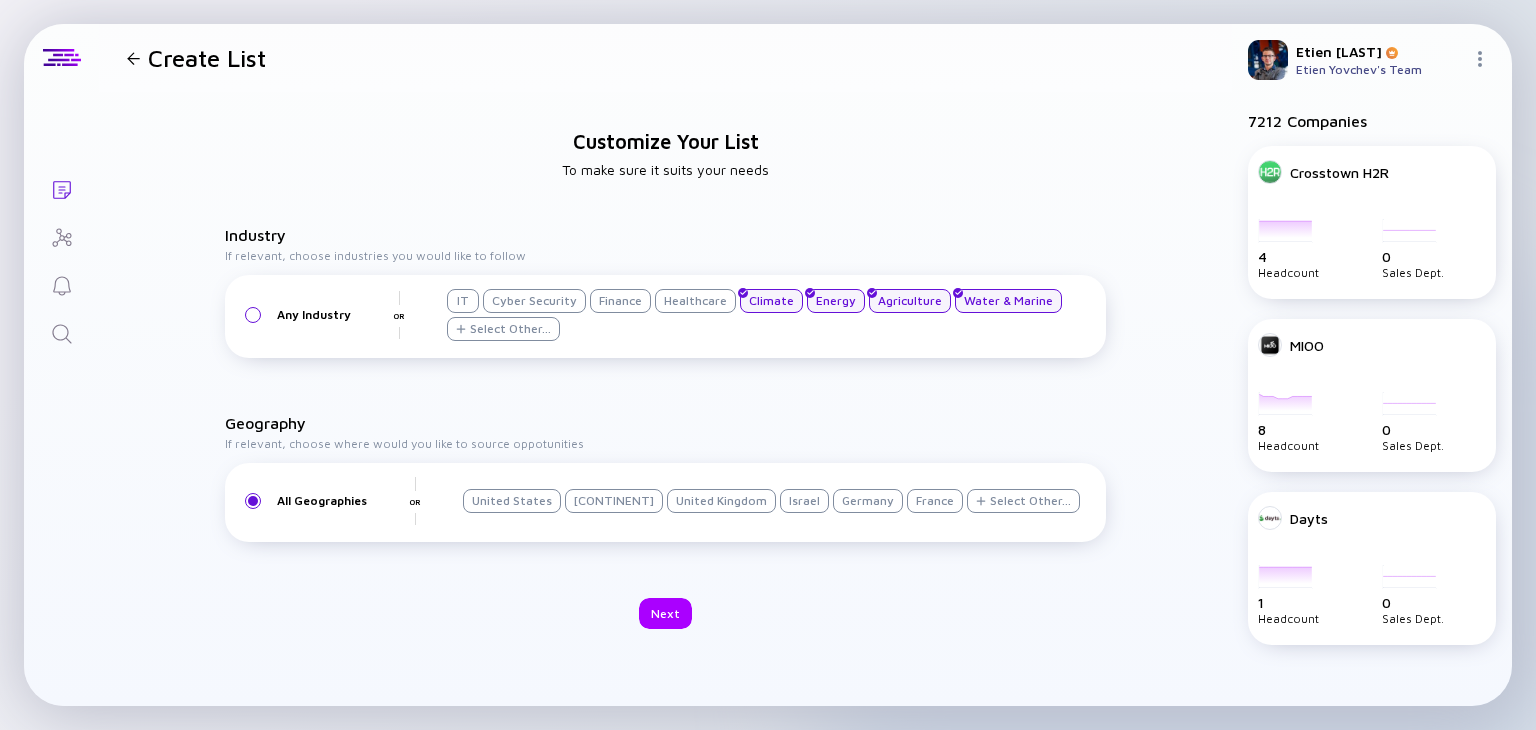 click on "Select Other..." at bounding box center [503, 329] 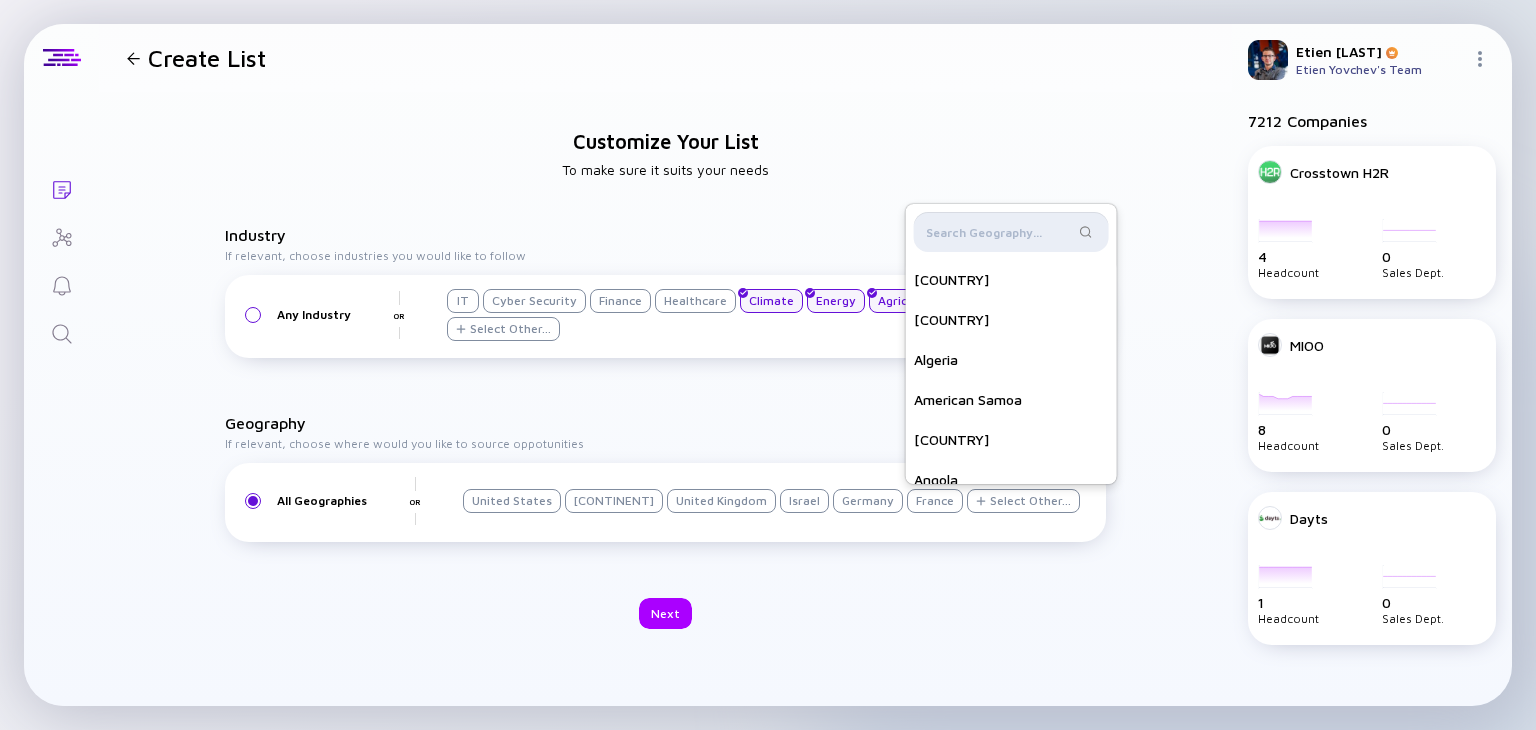 click at bounding box center [1000, 232] 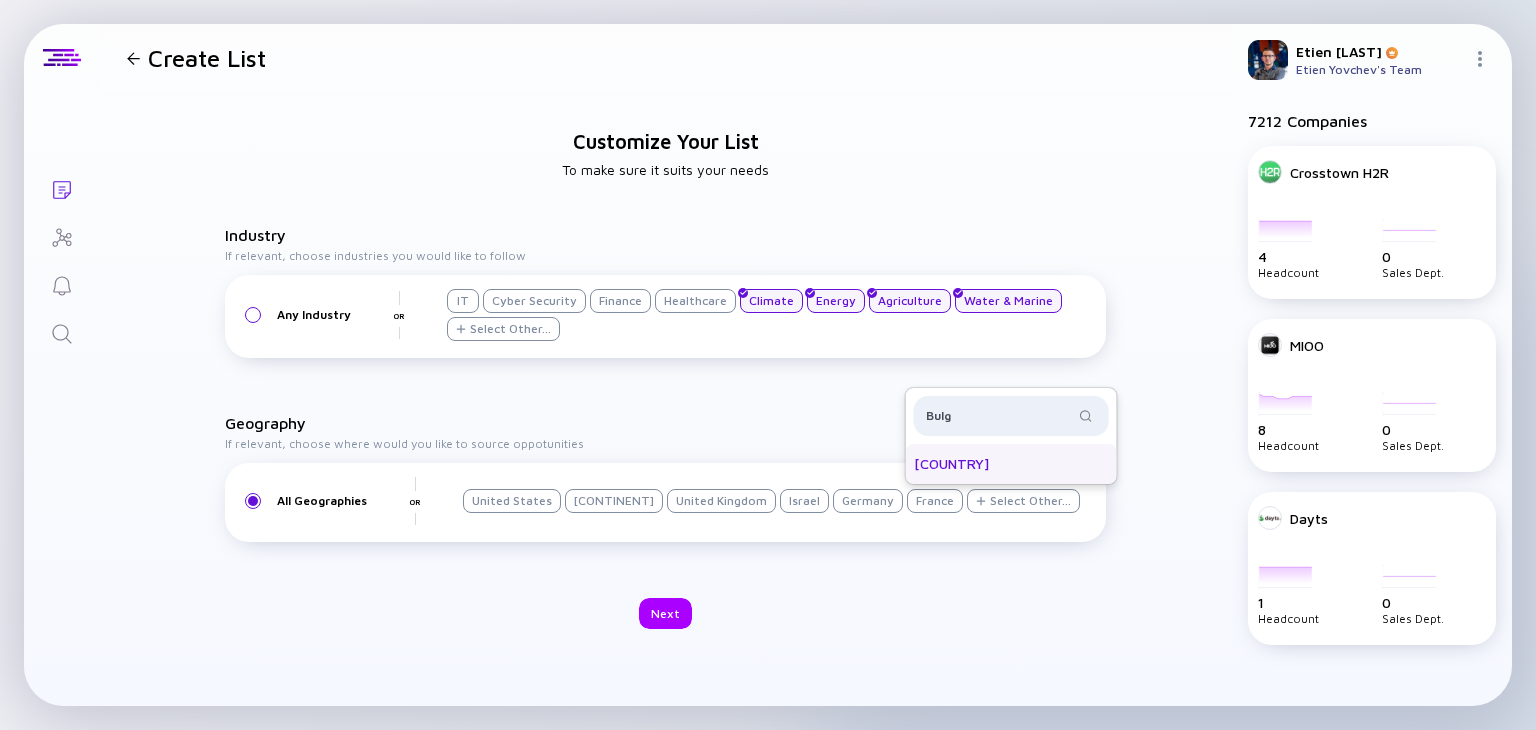 click on "[COUNTRY]" at bounding box center [1011, 464] 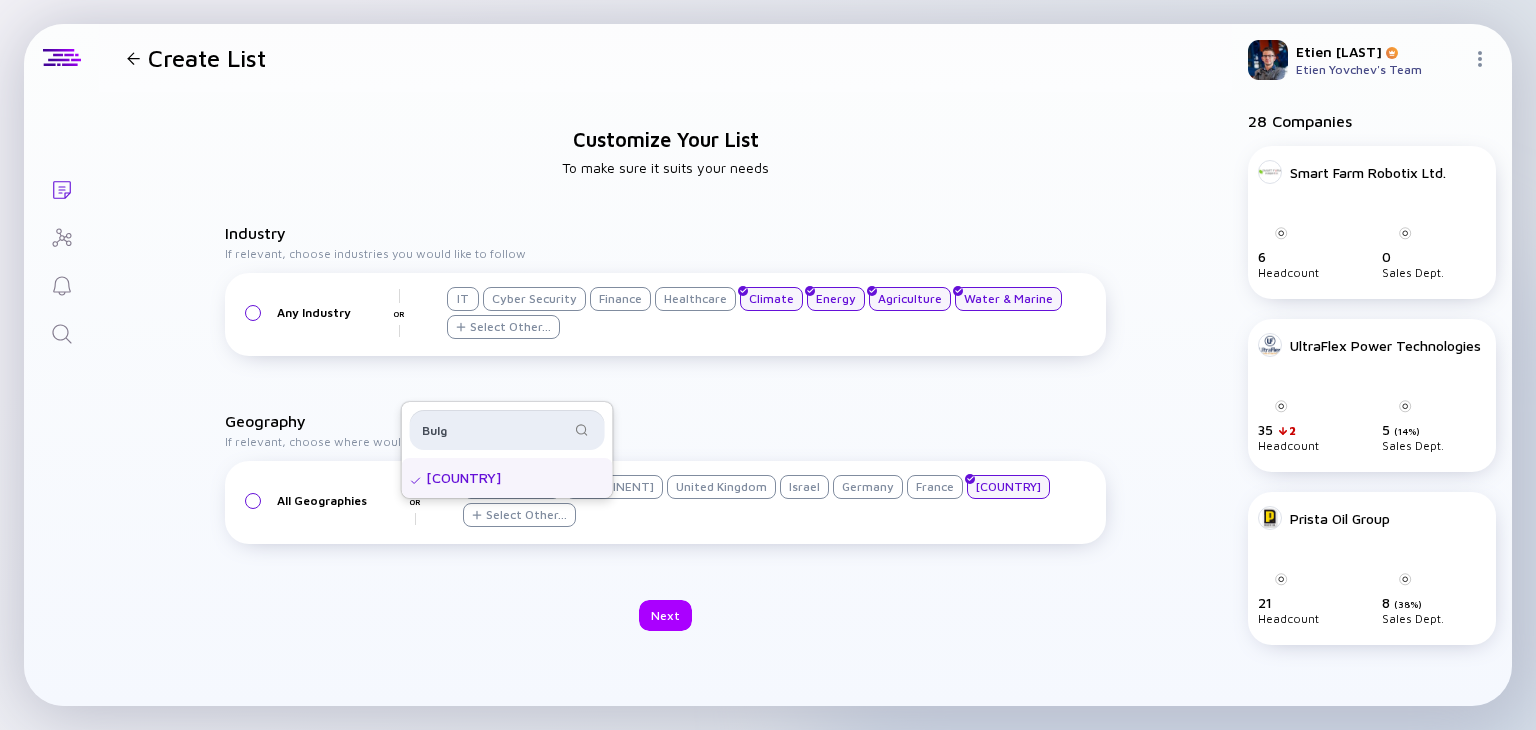 click on "Bulg" at bounding box center (496, 430) 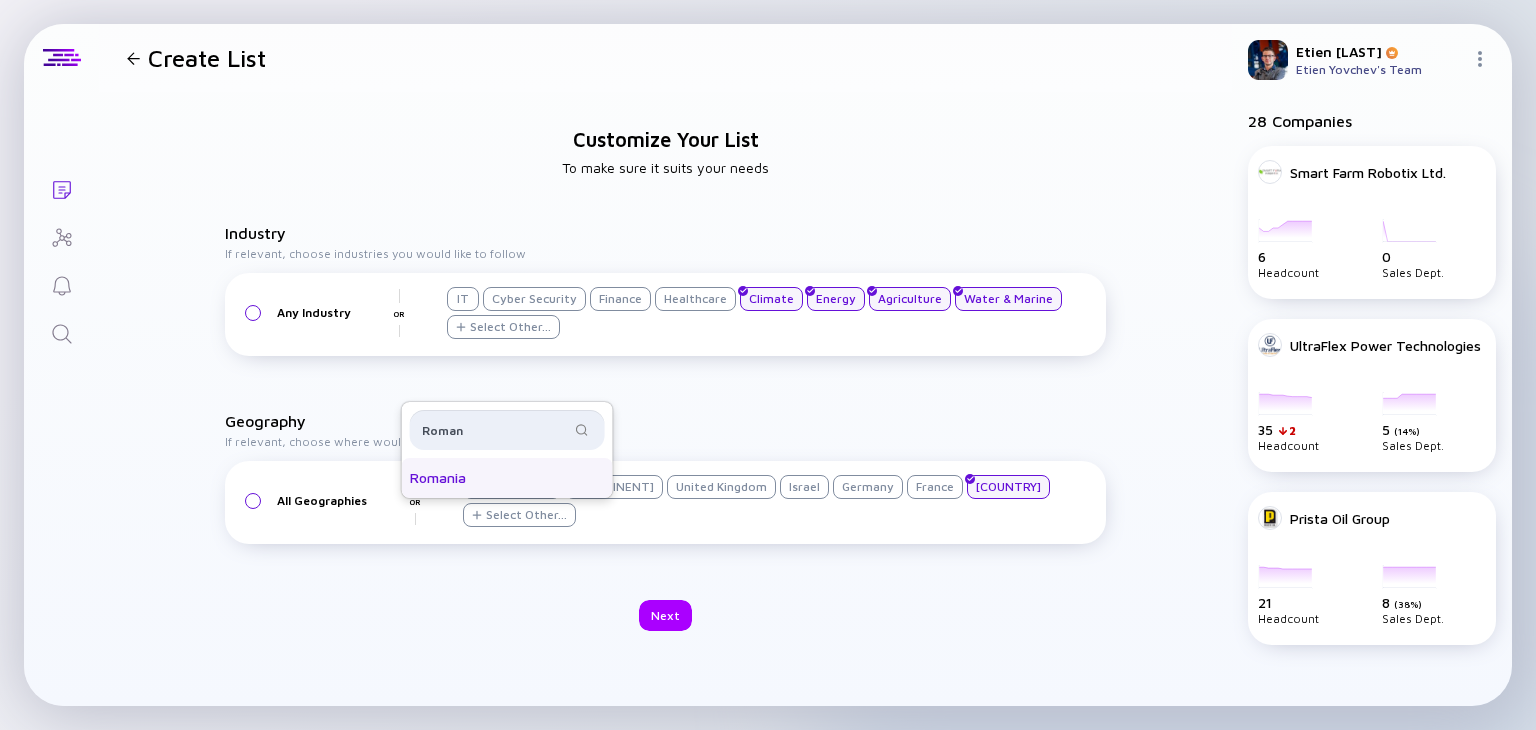 type on "Roman" 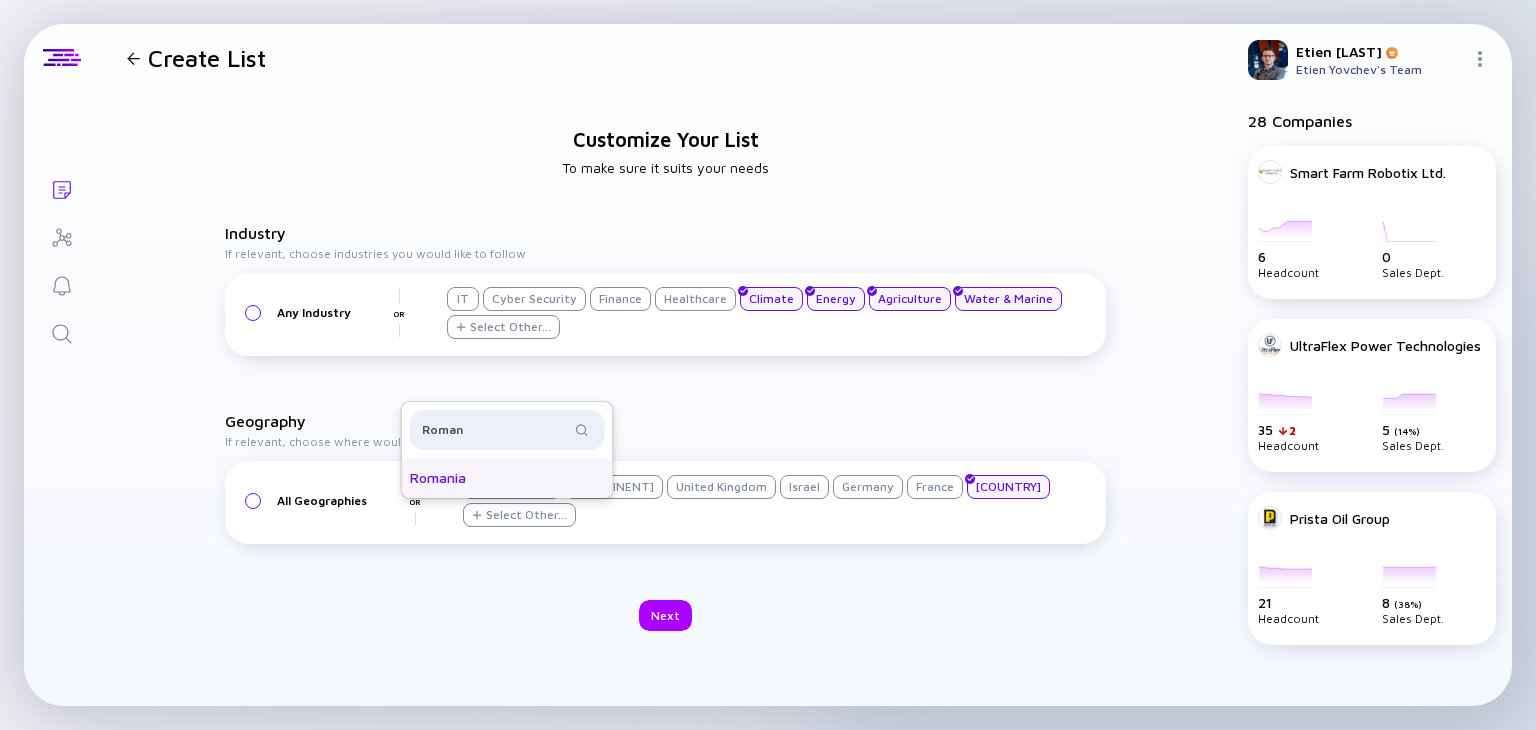 click on "Romania" at bounding box center (507, 478) 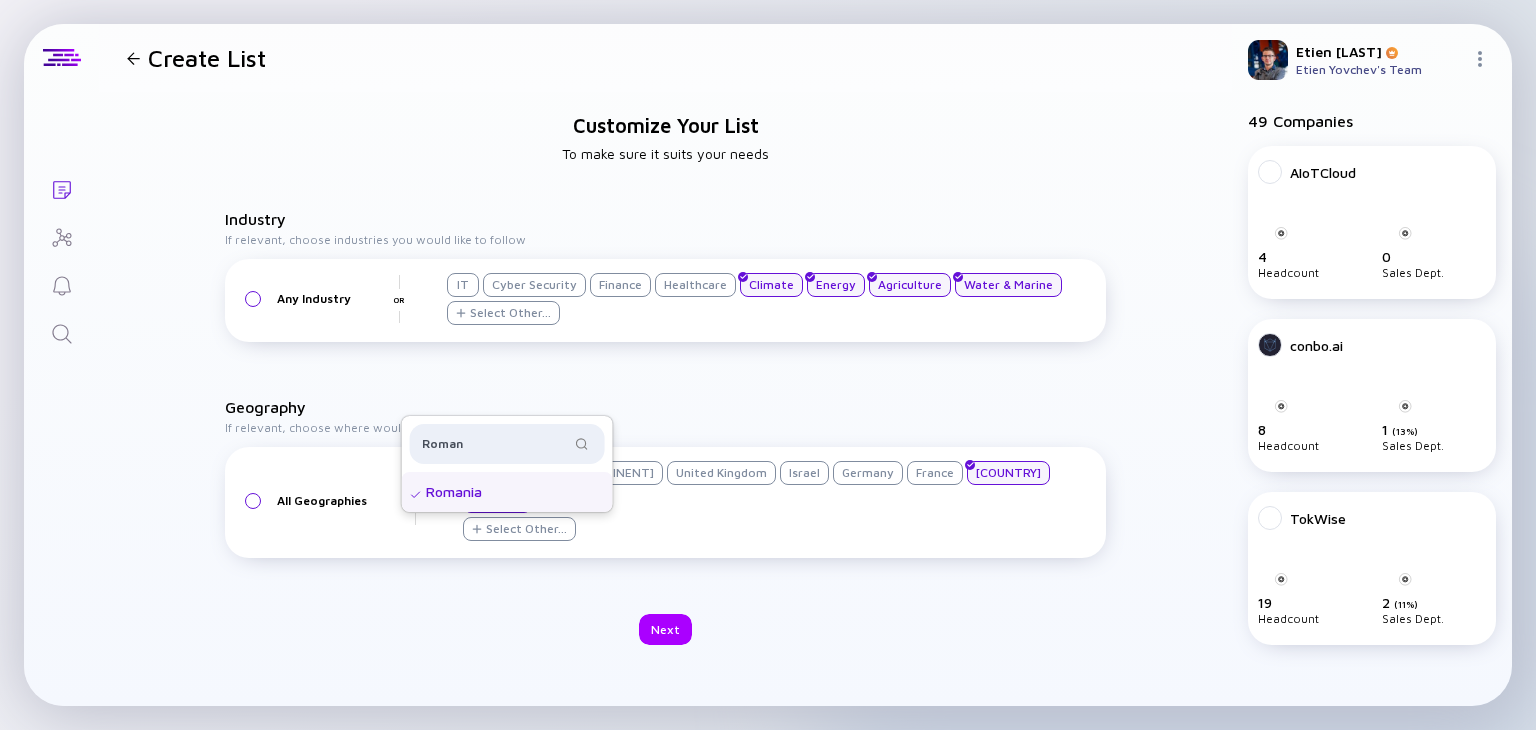 type 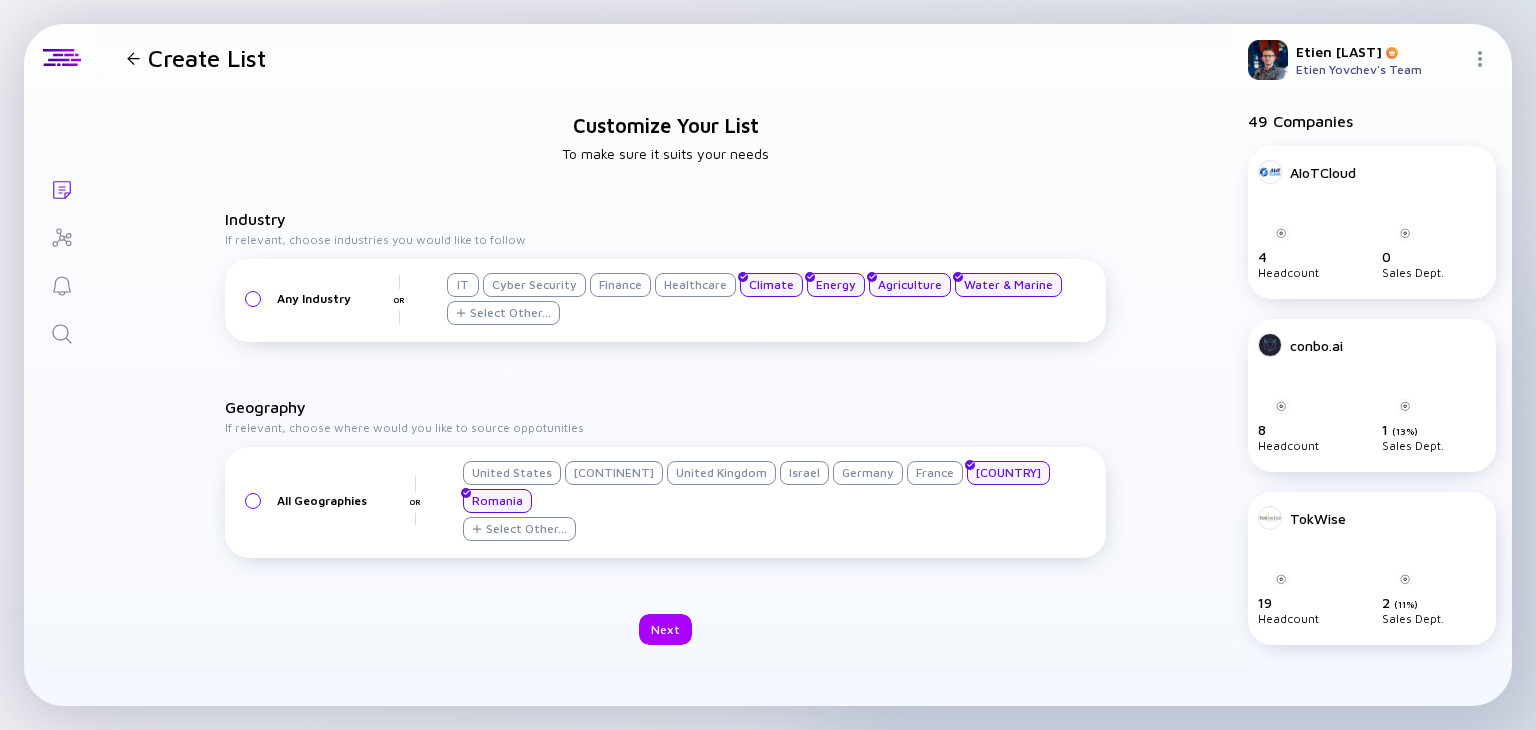 click on "Customize Your List To make sure it suits your needs Industry If relevant, choose industries you would like to follow Any Industry OR IT Cyber Security Finance Healthcare Climate Energy Agriculture Water & Marine Select Other... Geography If relevant, choose where would you like to source oppotunities All Geographies OR [COUNTRY] [COUNTRY] [COUNTRY] [COUNTRY] [COUNTRY] [COUNTRY] Select Other... Afghanistan Albania Algeria American Samoa Andorra Angola Anguilla Antarctica Antigua & Barbuda Argentina Armenia Aruba Australia Austria Azerbaijan Bahamas Bahrain Bangladesh Barbados Belgium Next" at bounding box center (665, 379) 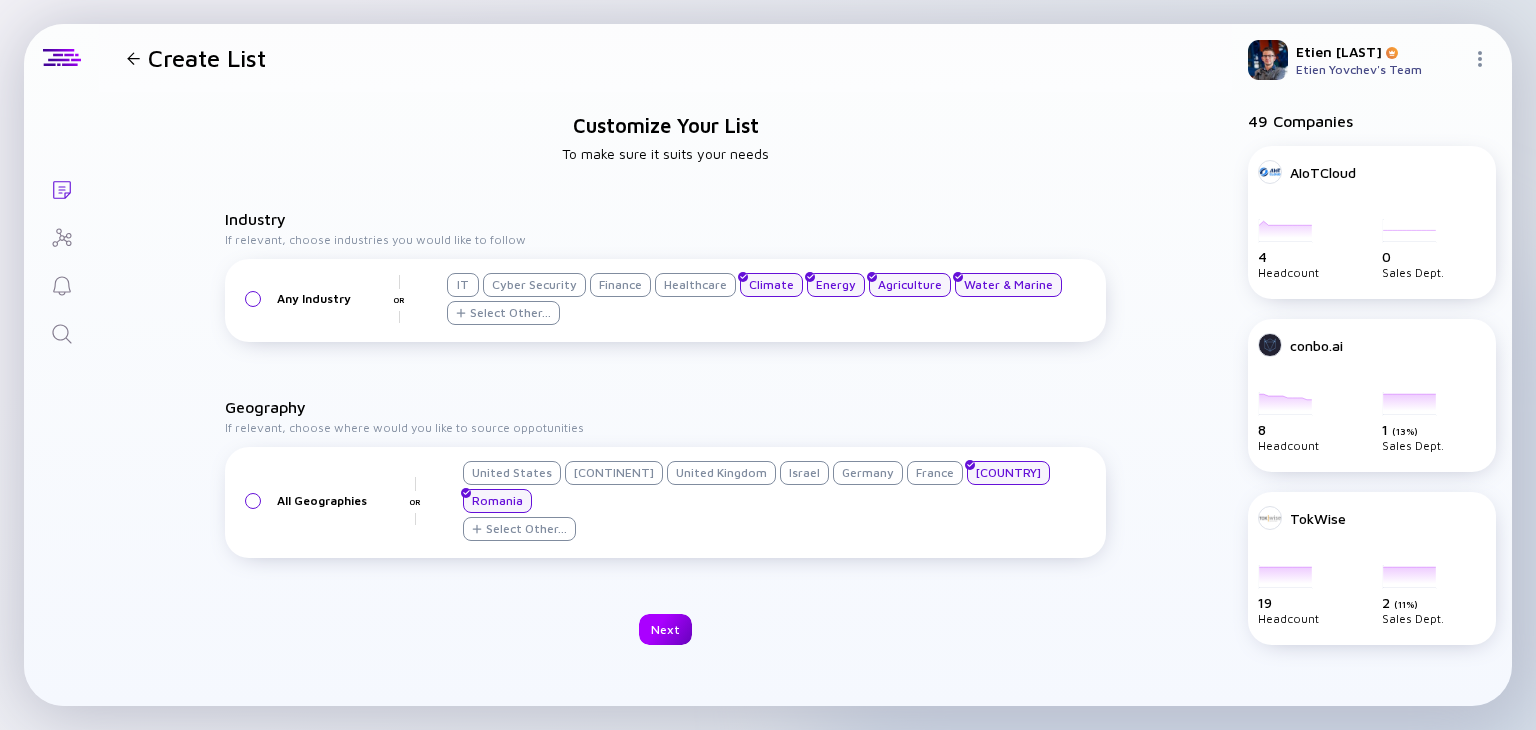 click on "Next" at bounding box center (665, 629) 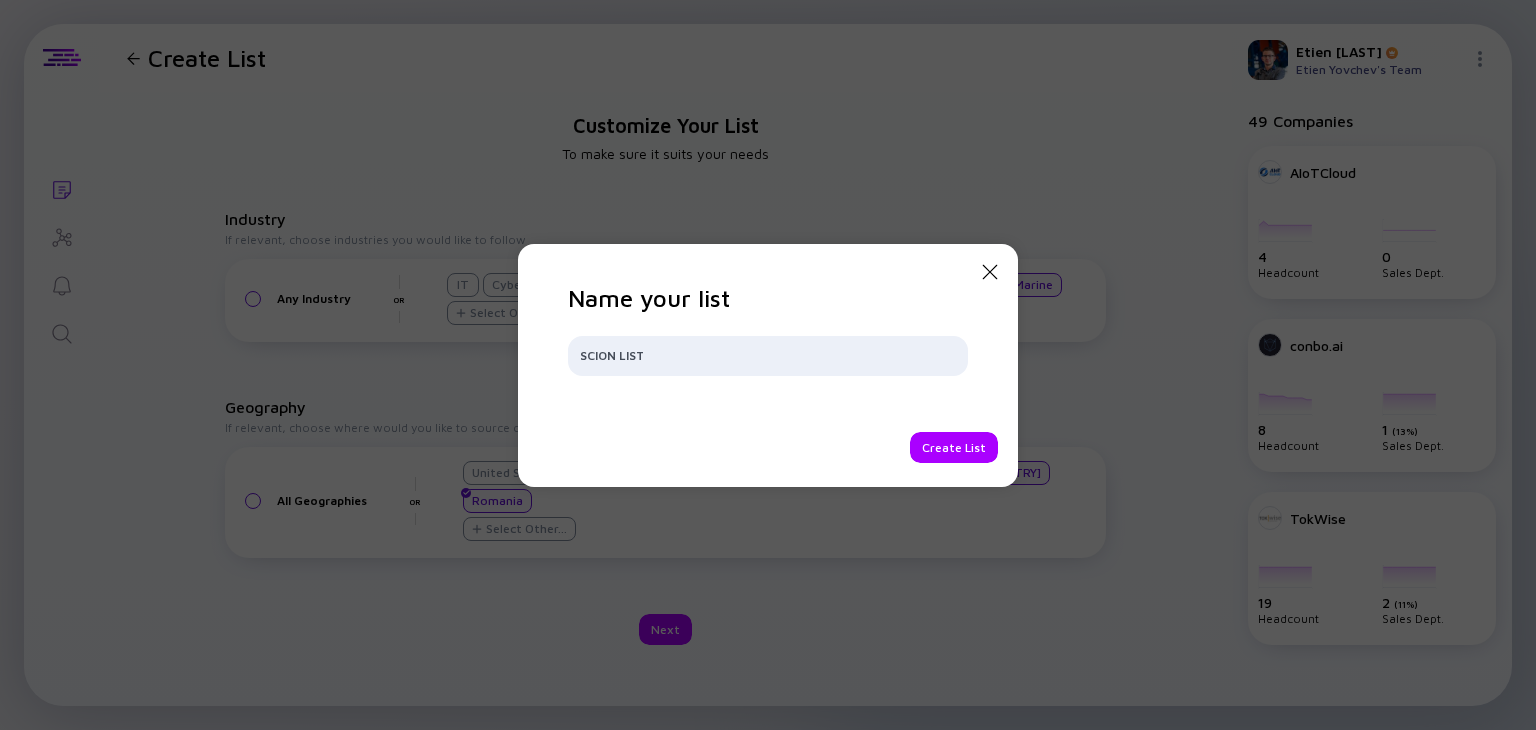 type on "SCION LIST" 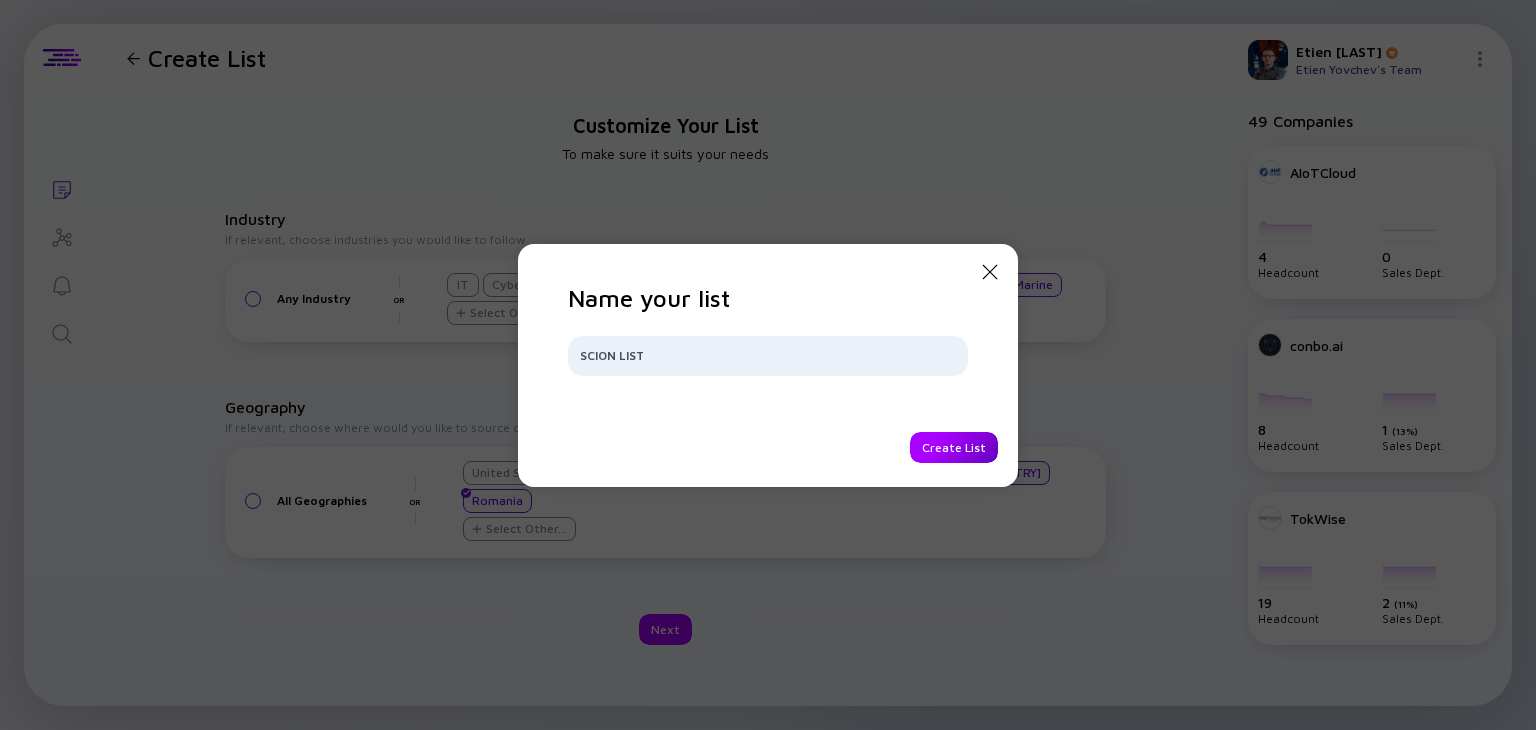 click on "Create List" at bounding box center (954, 447) 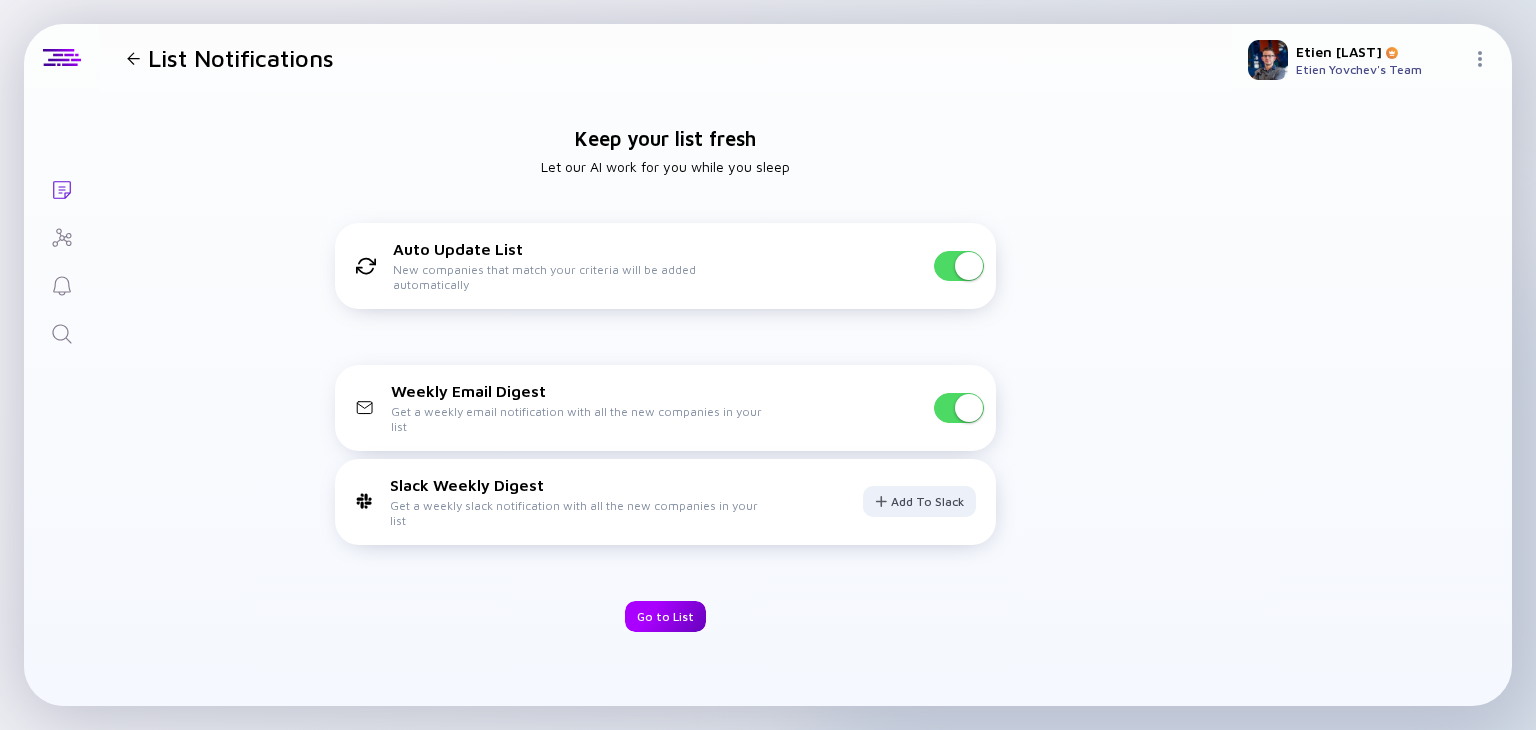 click on "Go to List" at bounding box center [665, 616] 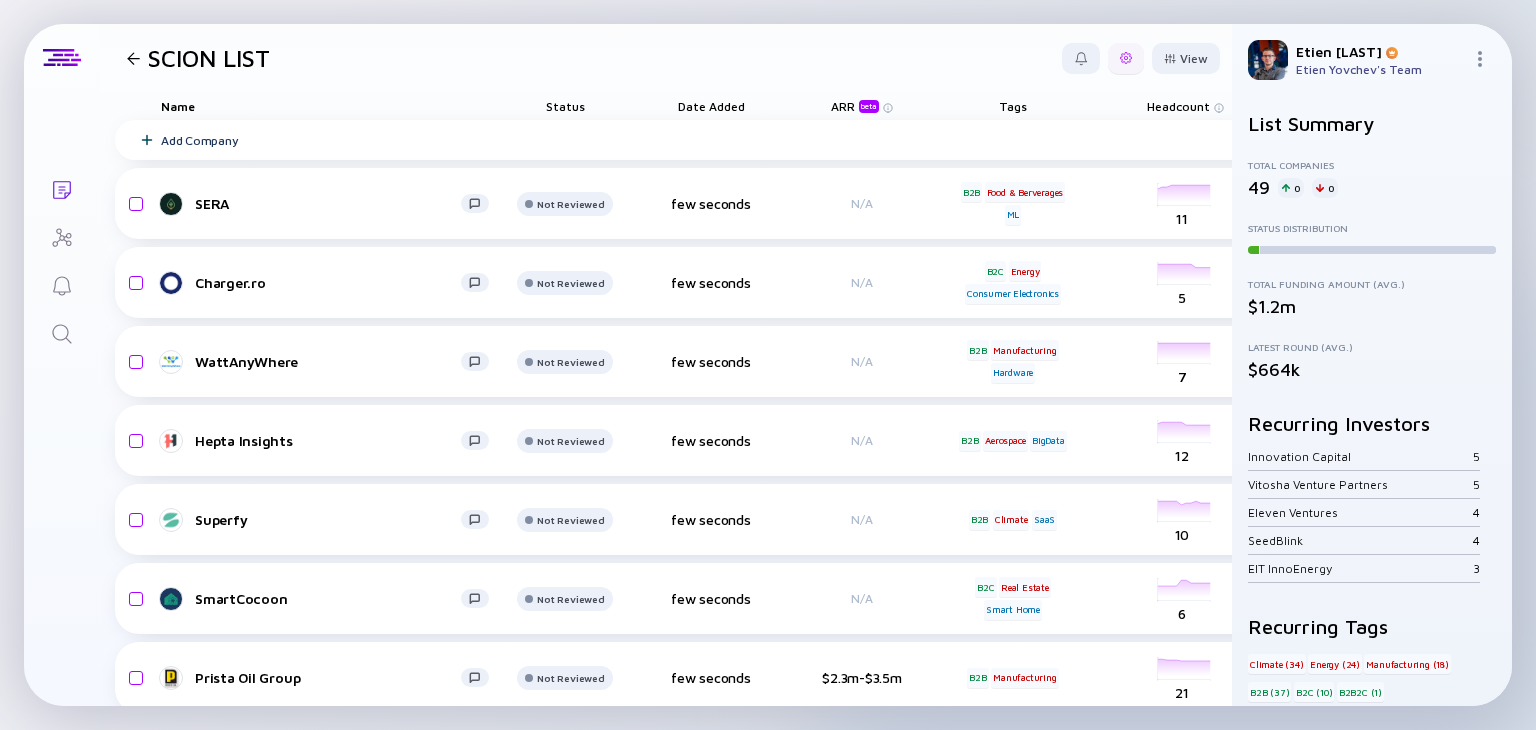 click at bounding box center [1126, 58] 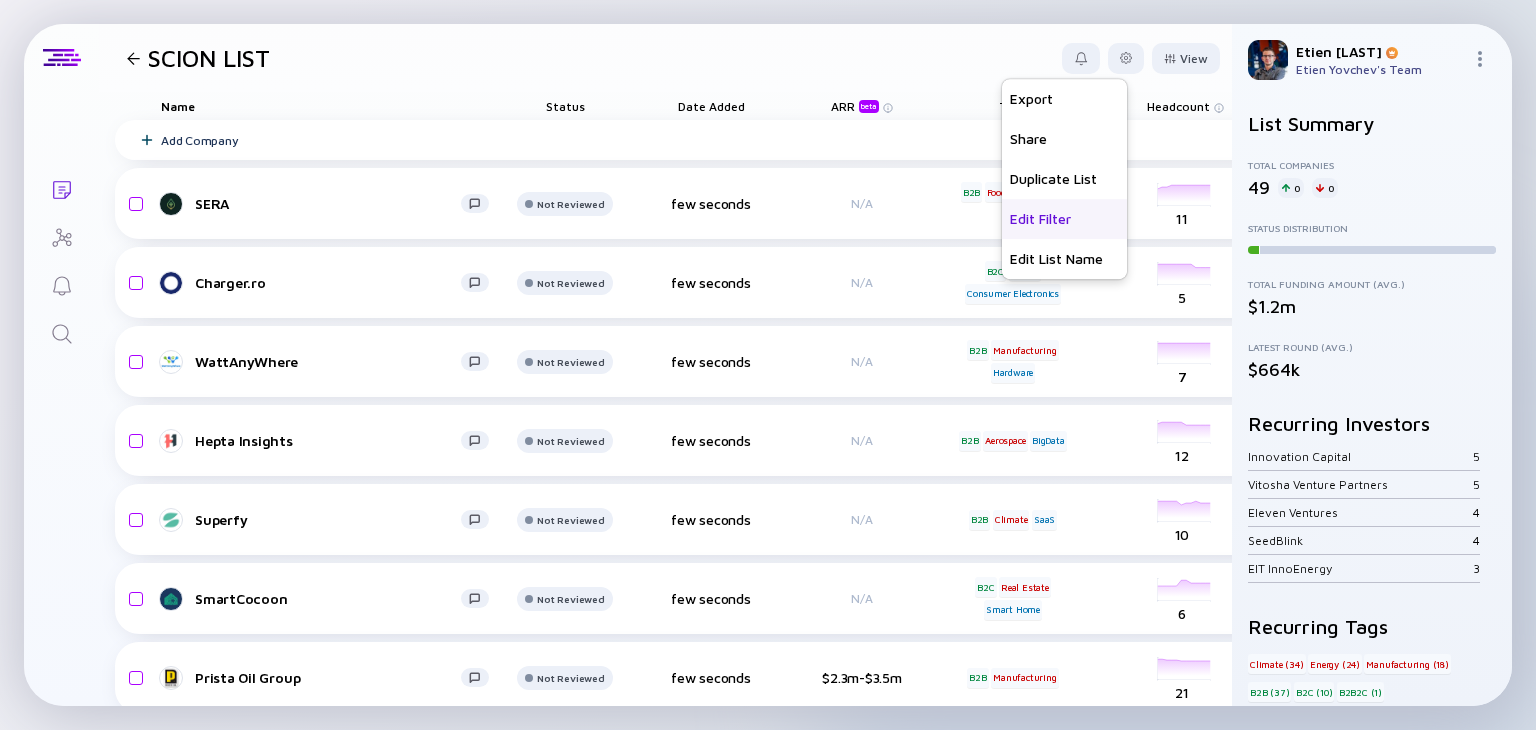 click on "Edit Filter" at bounding box center (1064, 219) 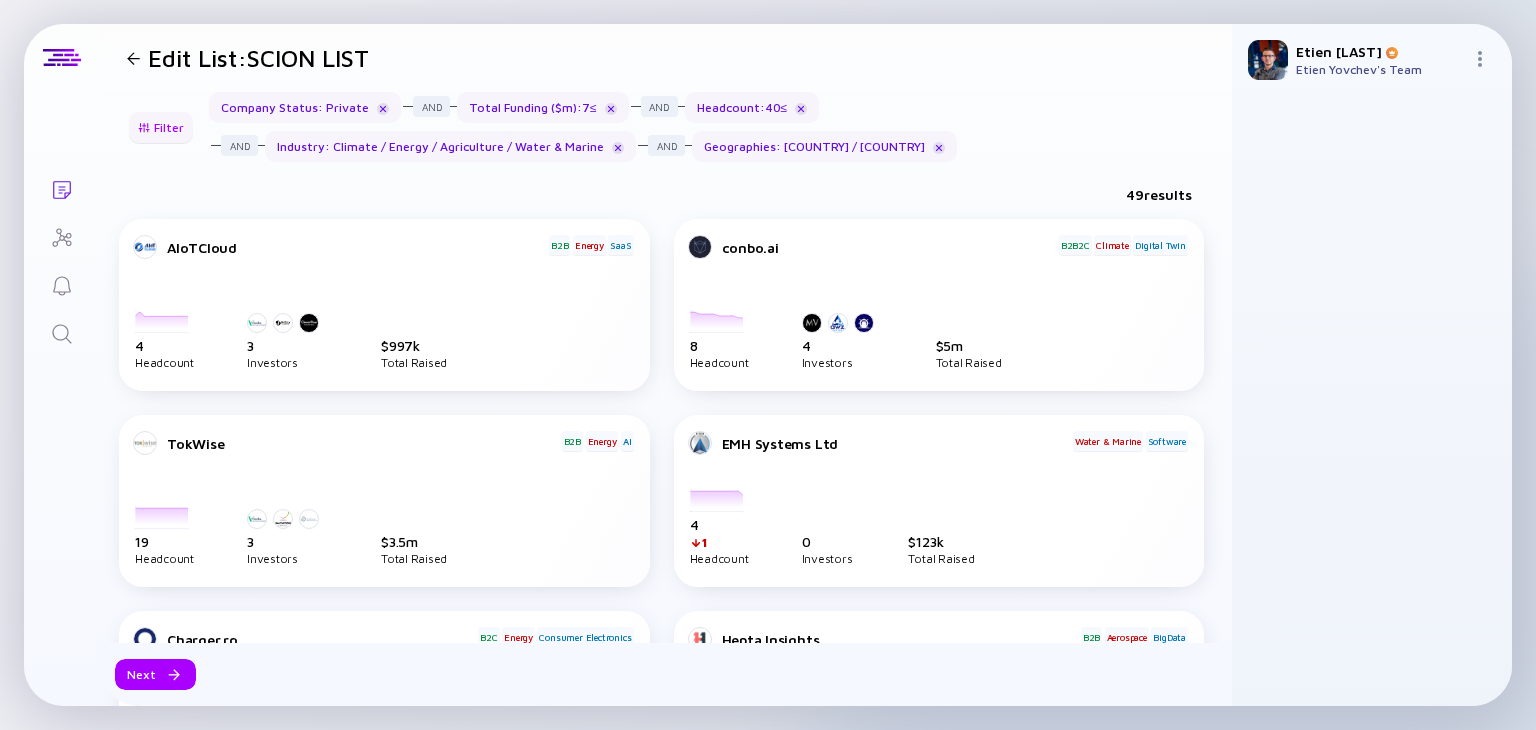click on "Filter" at bounding box center (161, 127) 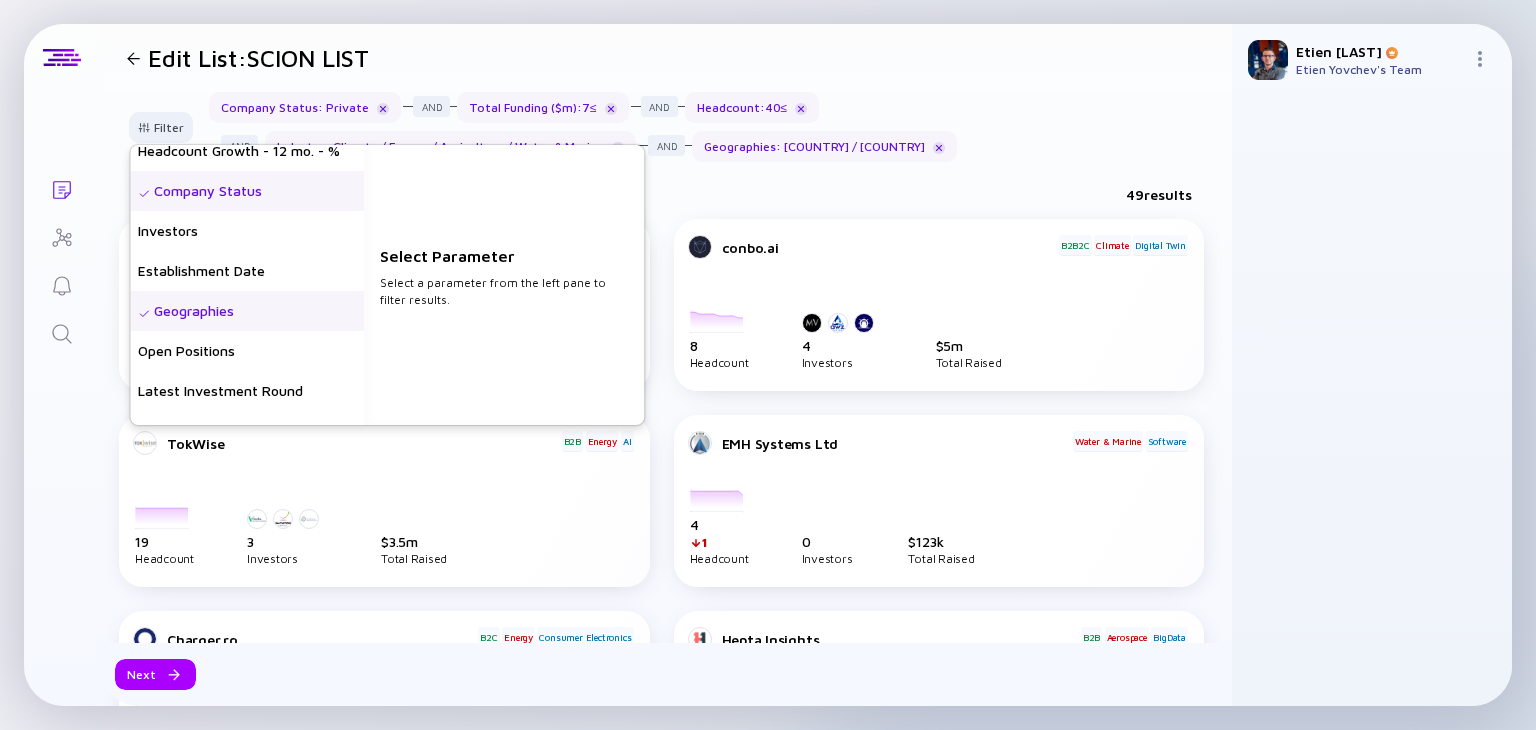 scroll, scrollTop: 145, scrollLeft: 0, axis: vertical 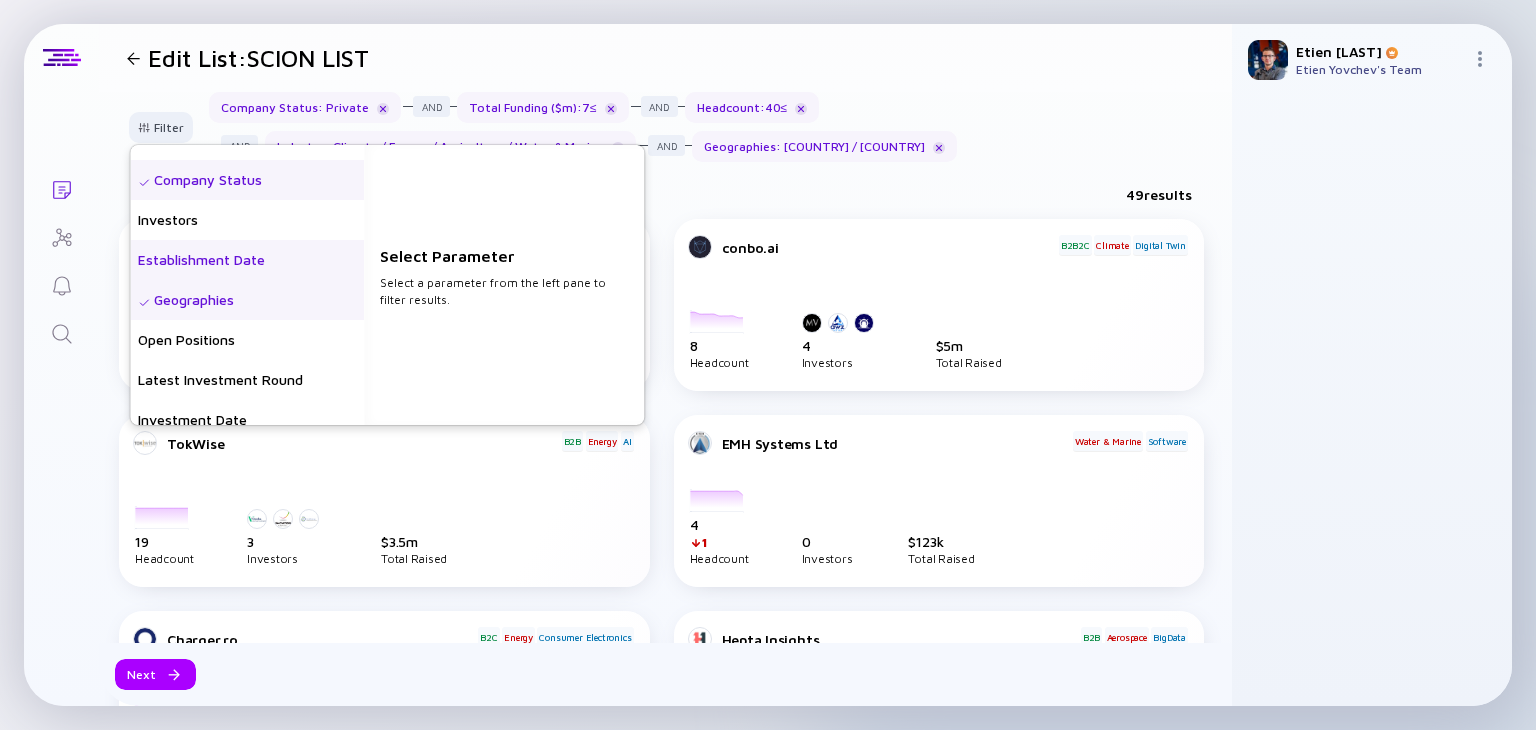 click on "Establishment Date" at bounding box center (247, 260) 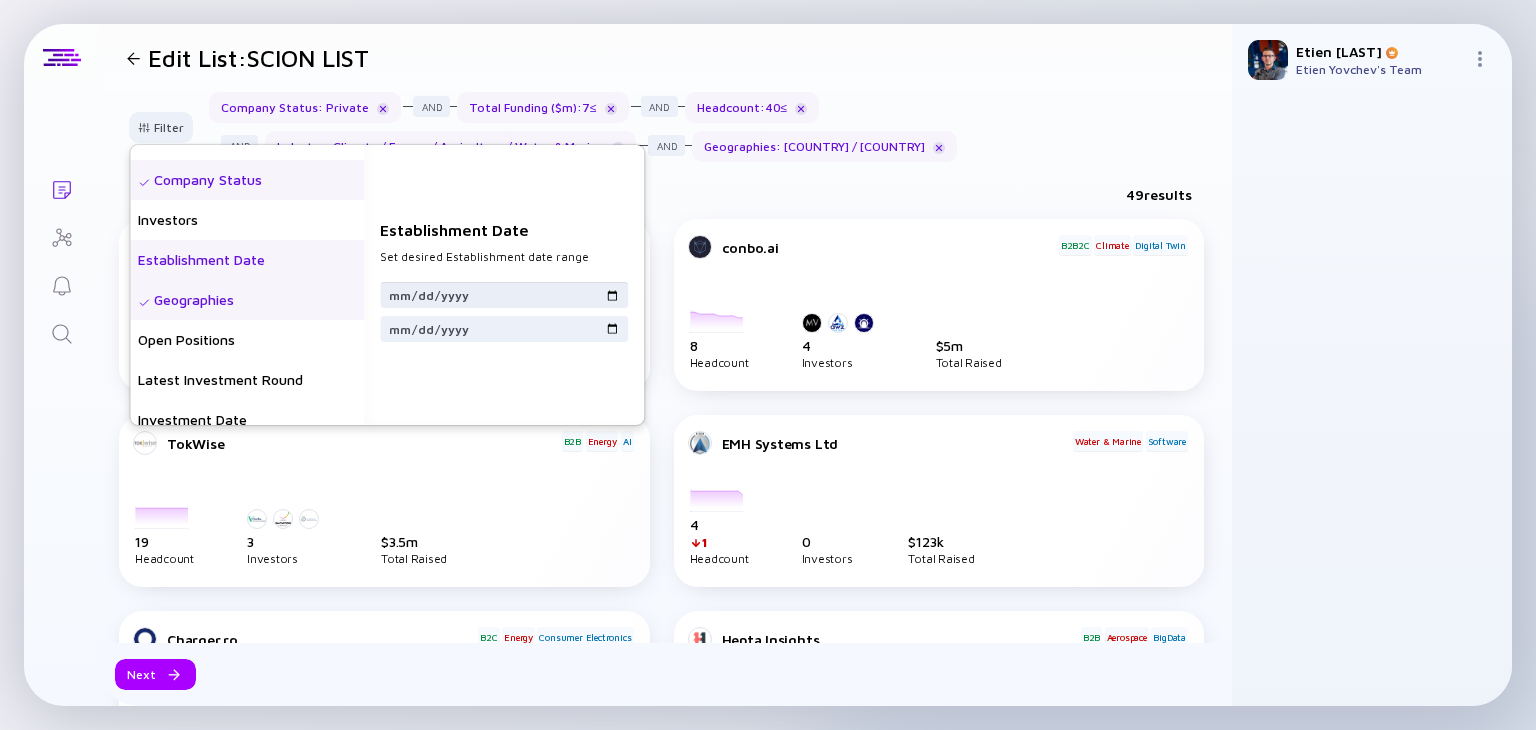 click at bounding box center (504, 295) 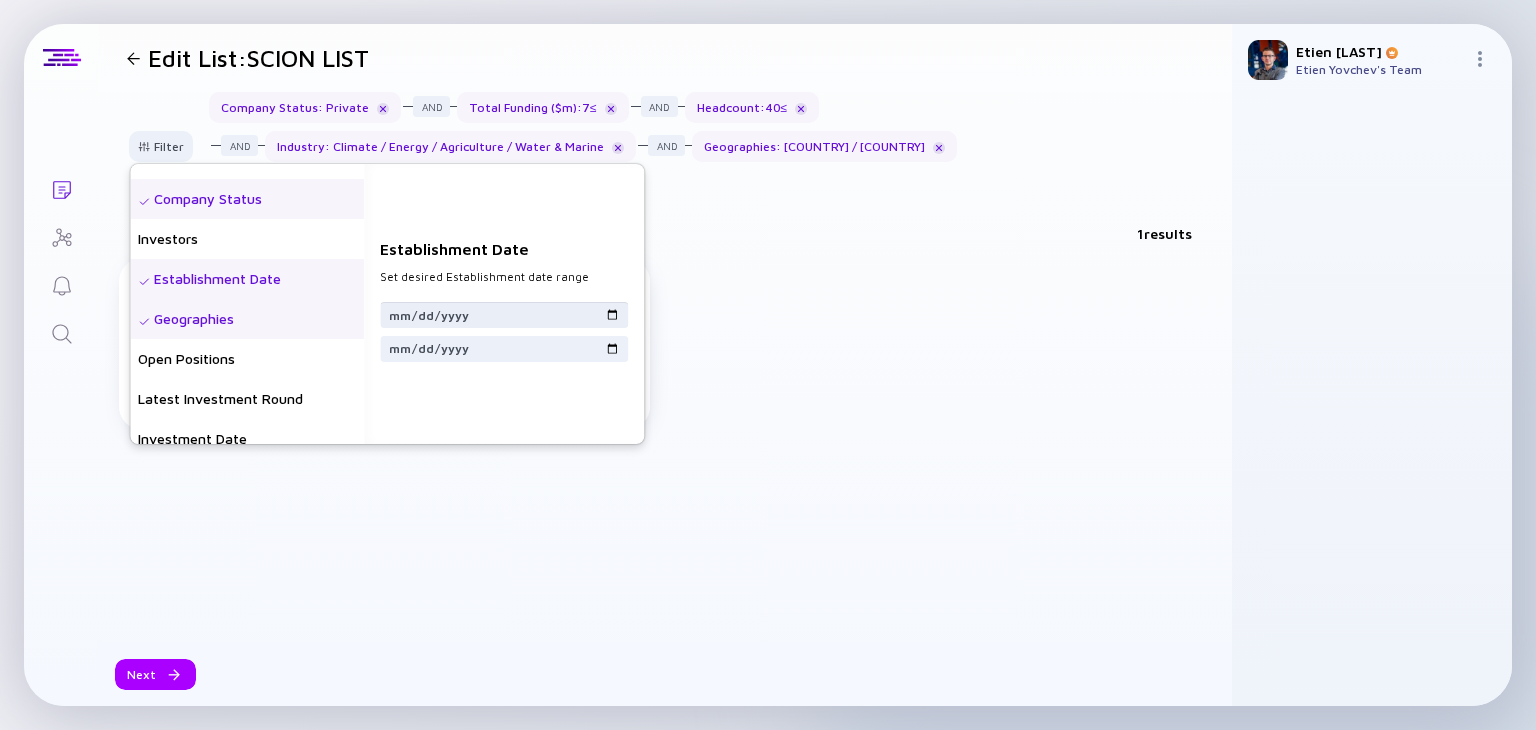 type on "[YEAR]-[MONTH]-[DATE]" 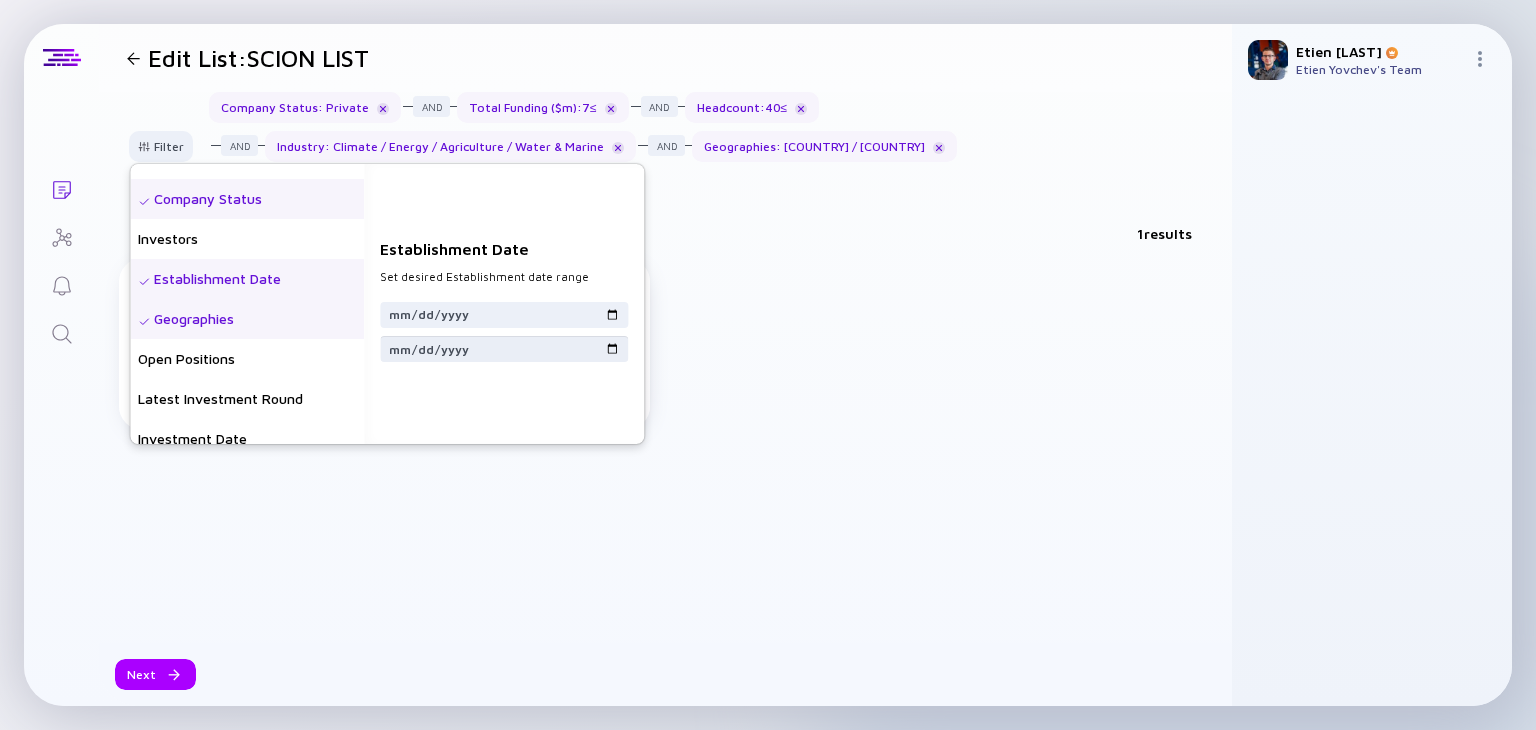 click at bounding box center [504, 349] 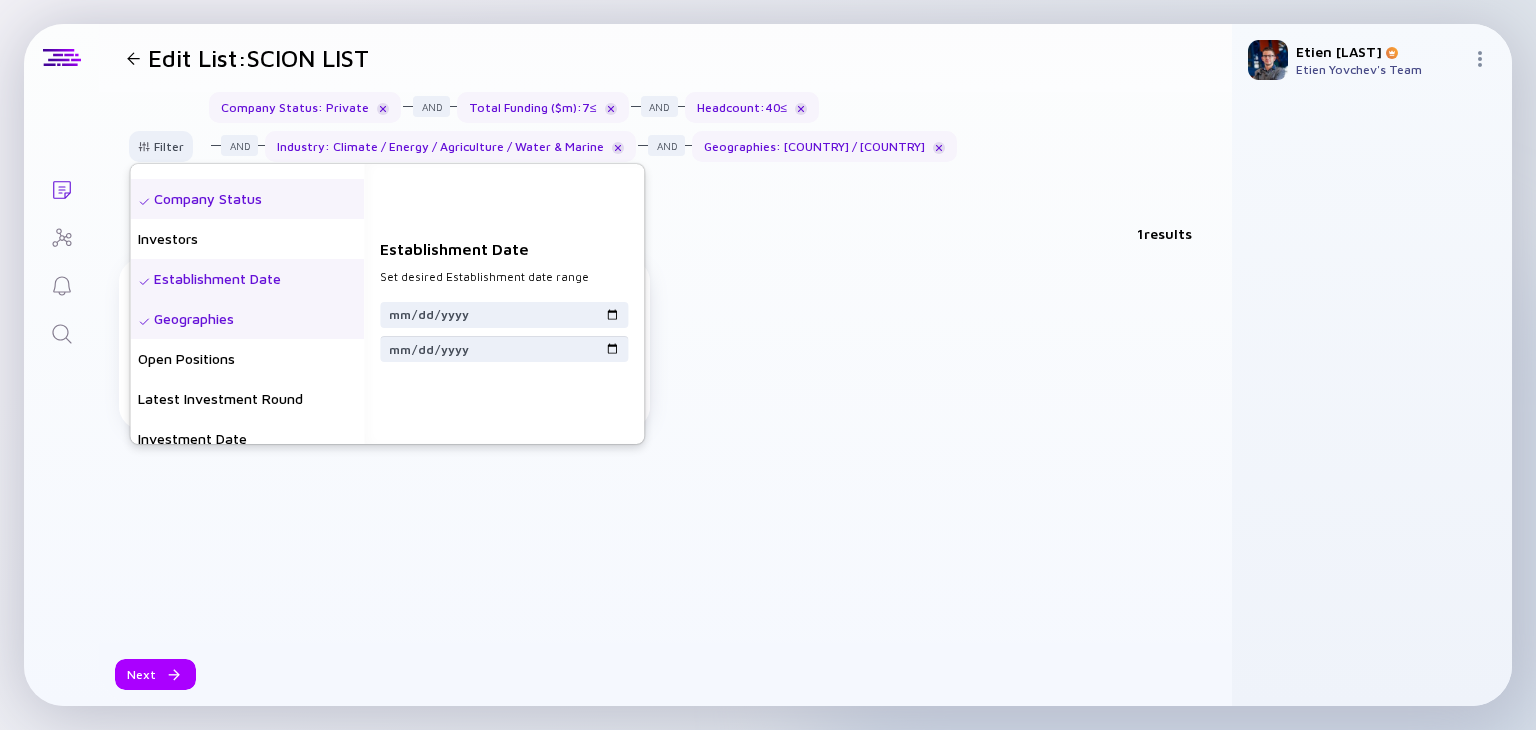 type on "[YEAR]-[MONTH]-[DAY]" 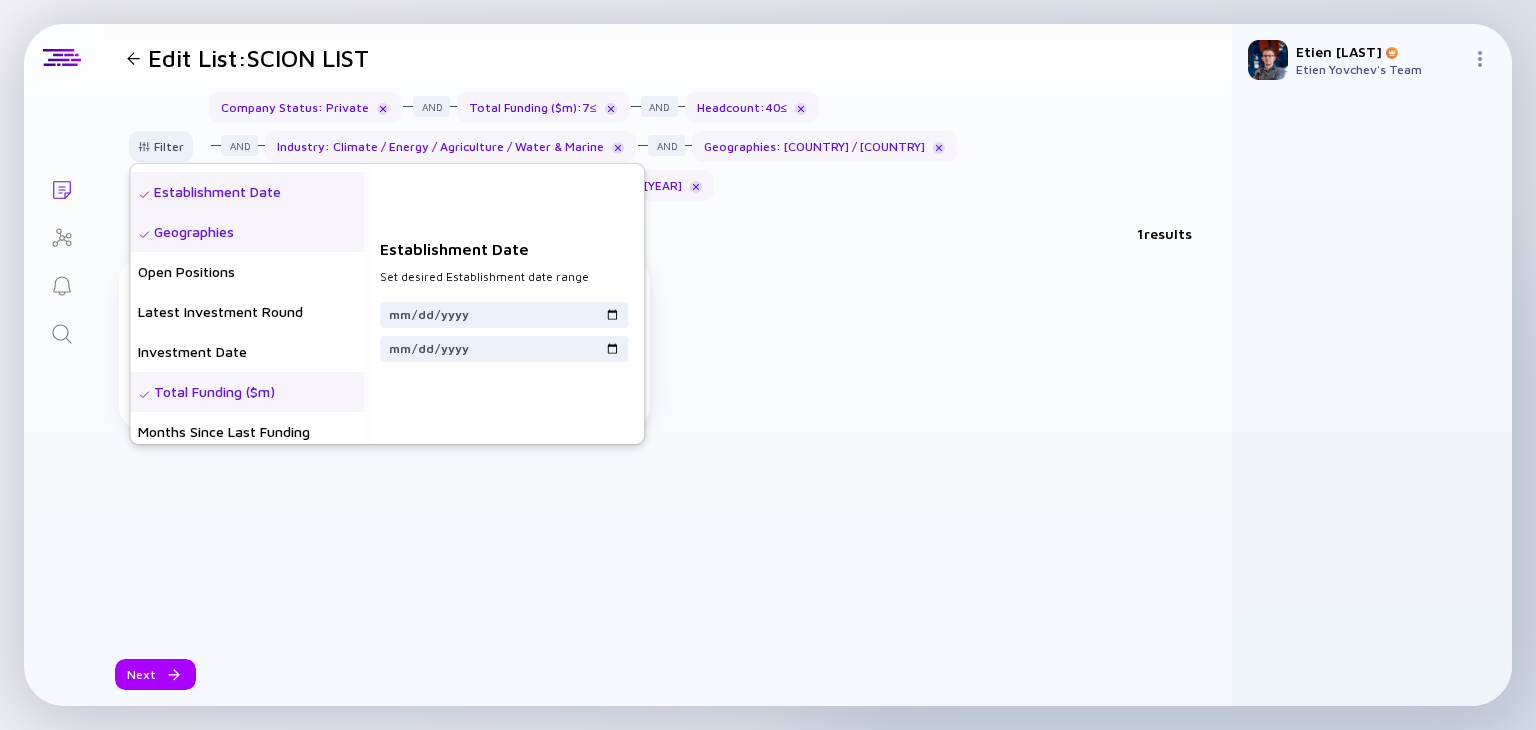 scroll, scrollTop: 296, scrollLeft: 0, axis: vertical 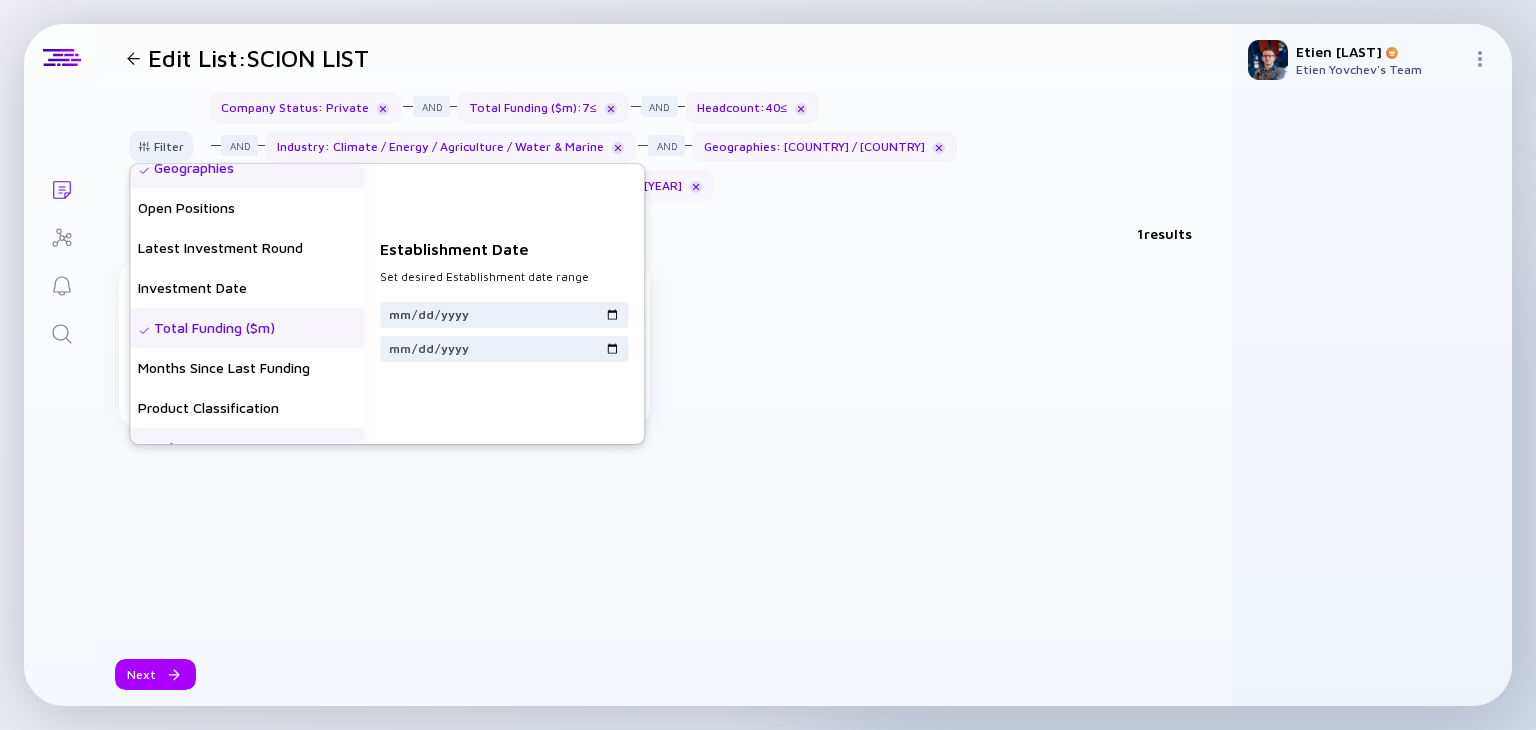 click at bounding box center (665, 486) 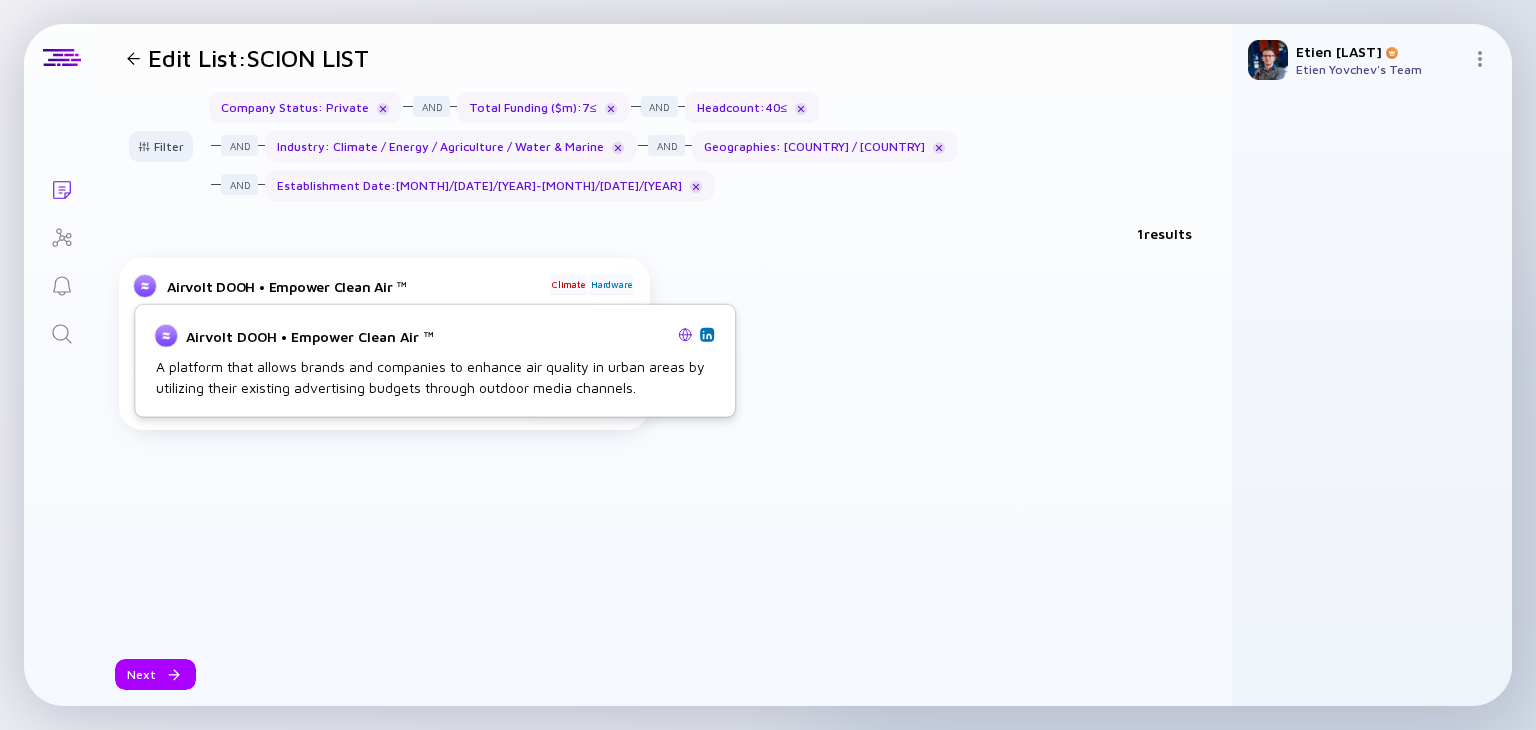 click on "Airvolt DOOH • Empower Clean Air ™" at bounding box center (435, 336) 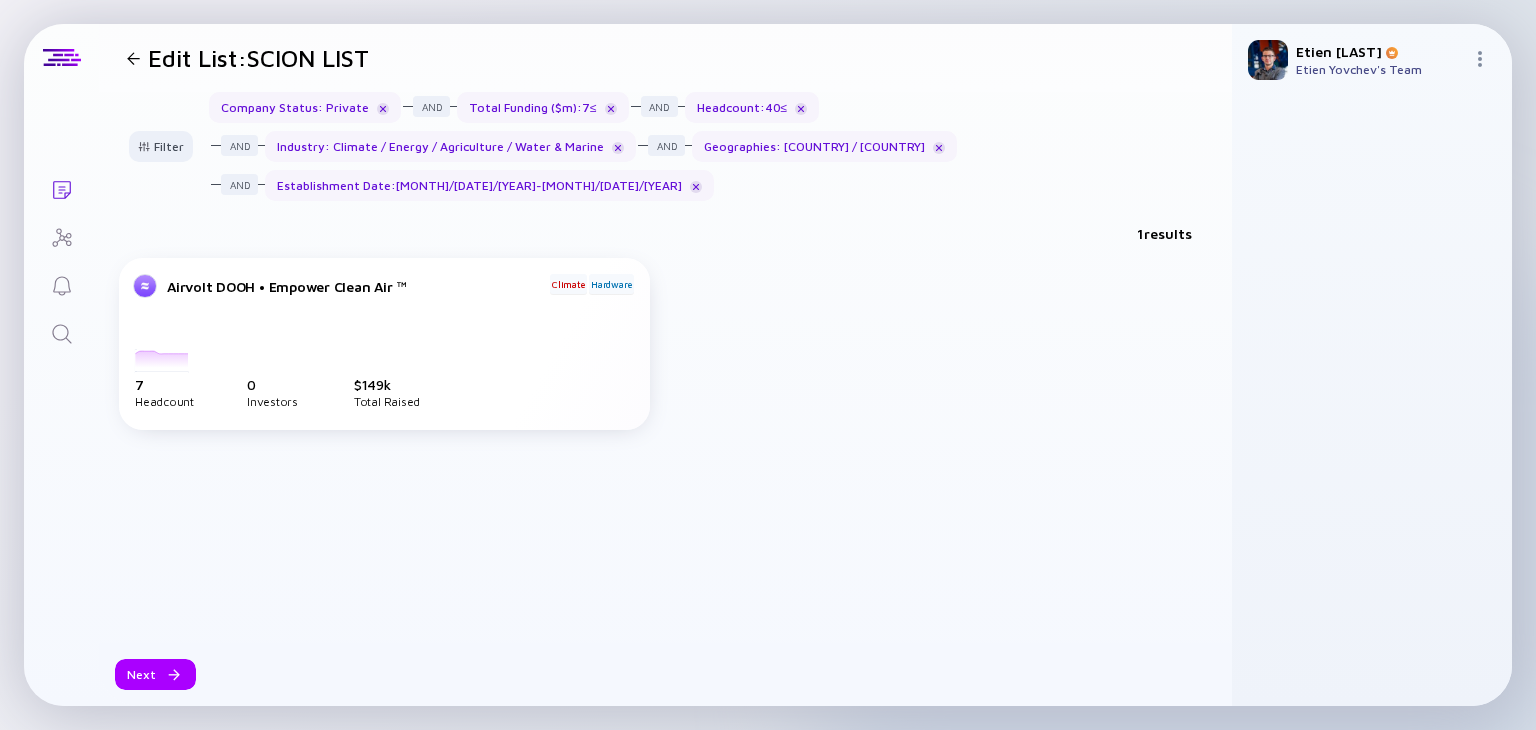 click on "Airvolt DOOH • Empower Clean Air ™ Climate Hardware [DATE] [DATE] [DATE] [DATE] [DATE] [DATE] [DATE] [DATE] [DATE] [DATE] [DATE] [DATE] 0 1 2 3 4 5 6 7 8 headcount 7 Headcount 0 Investors $ 149k Total Raised" at bounding box center (665, 450) 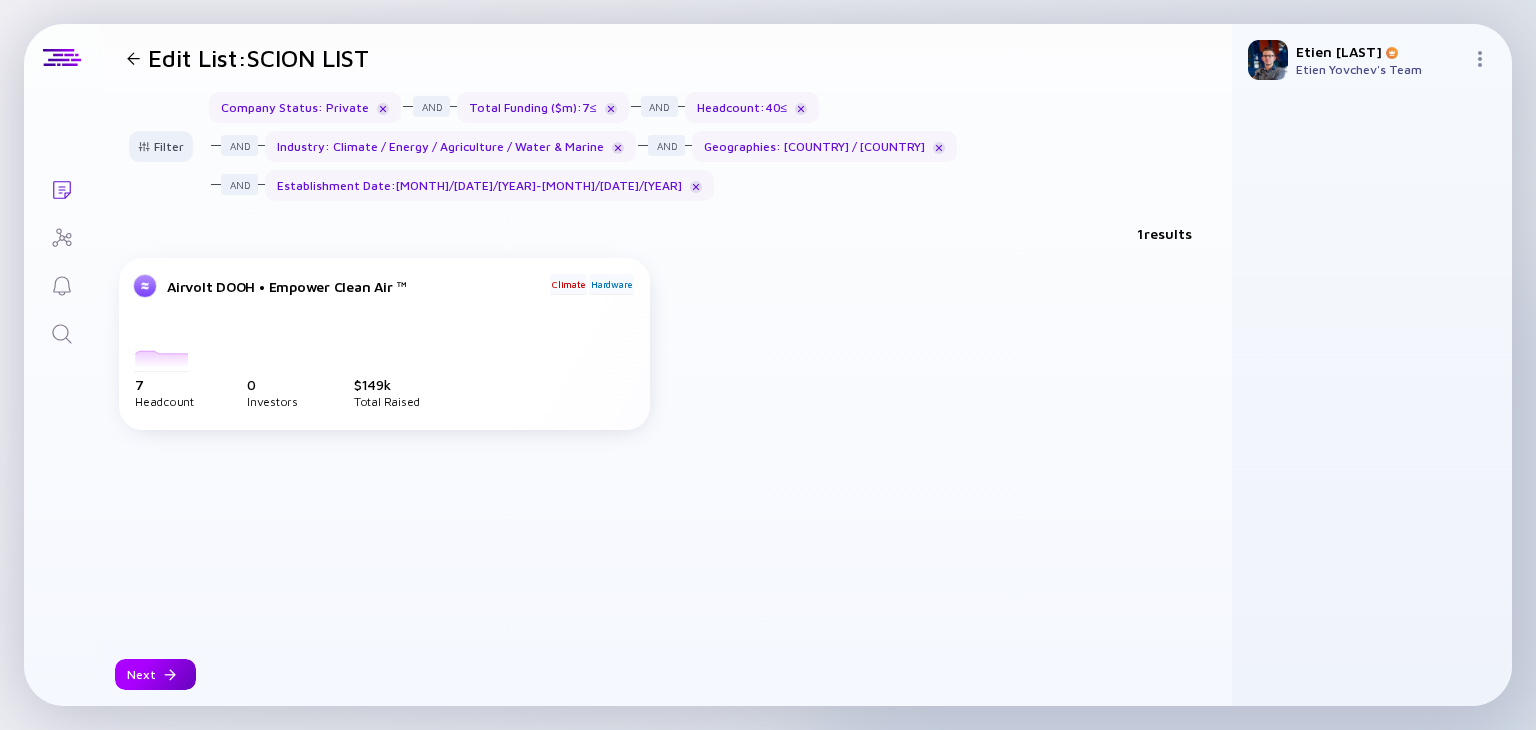 click on "Next" at bounding box center (155, 674) 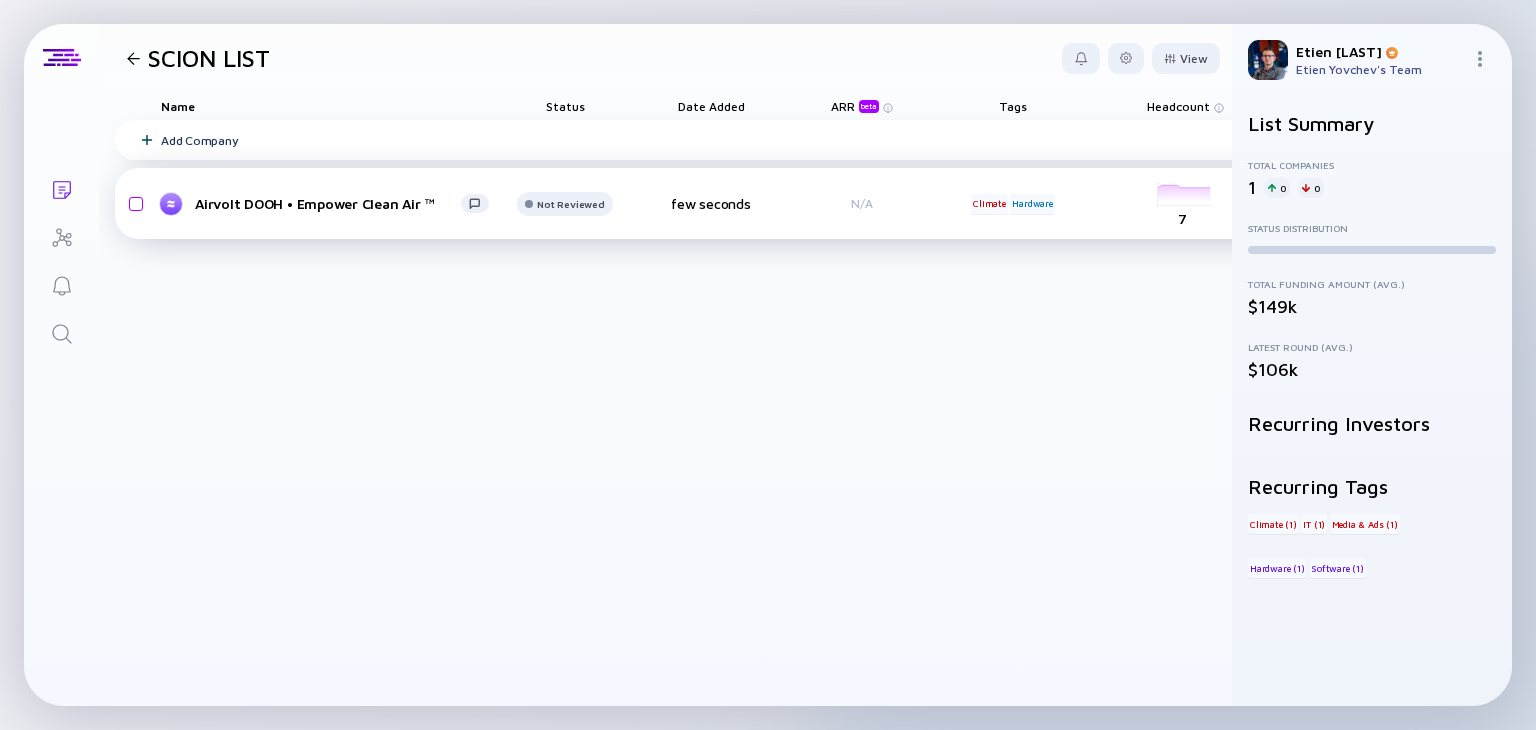 click on "Airvolt DOOH • Empower Clean Air ™" at bounding box center [328, 203] 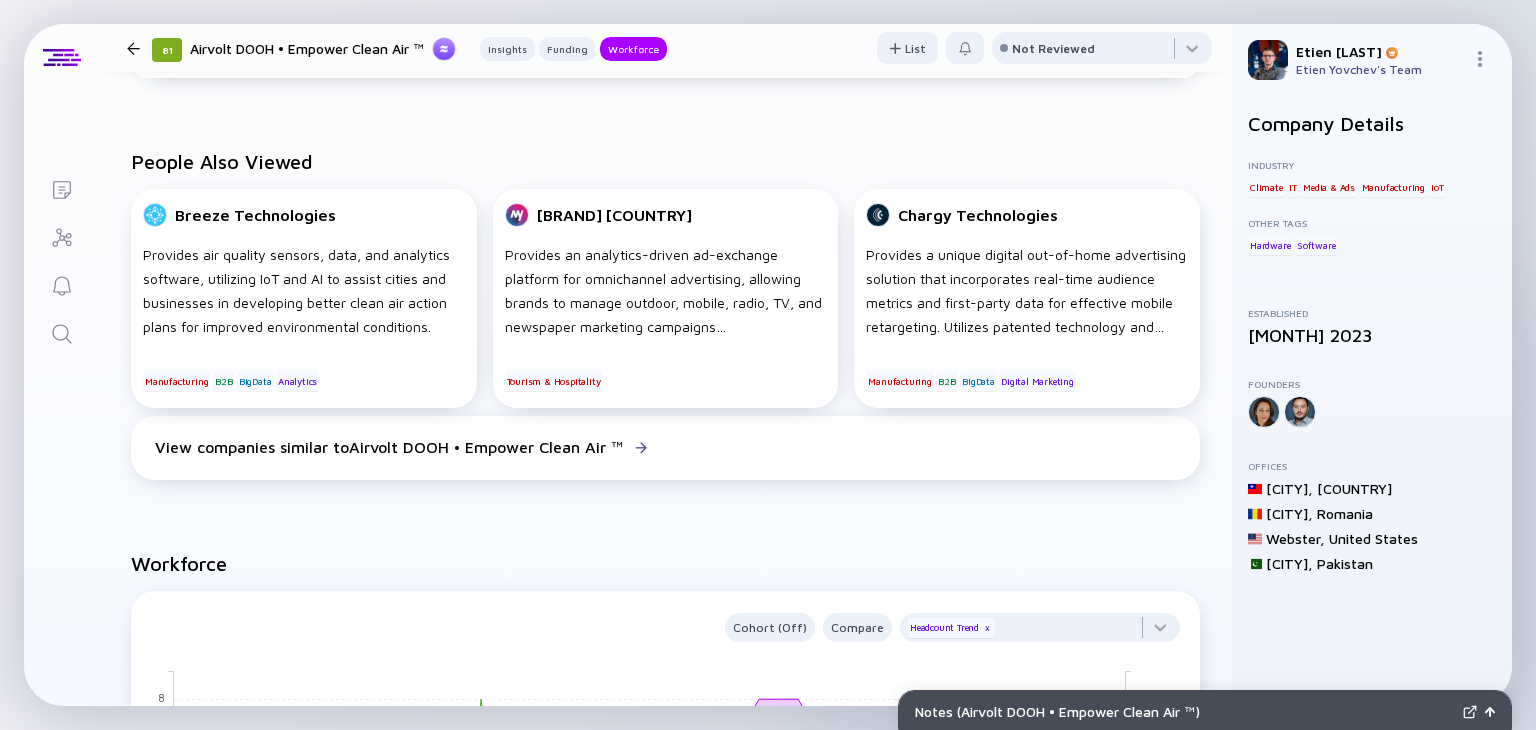 scroll, scrollTop: 0, scrollLeft: 0, axis: both 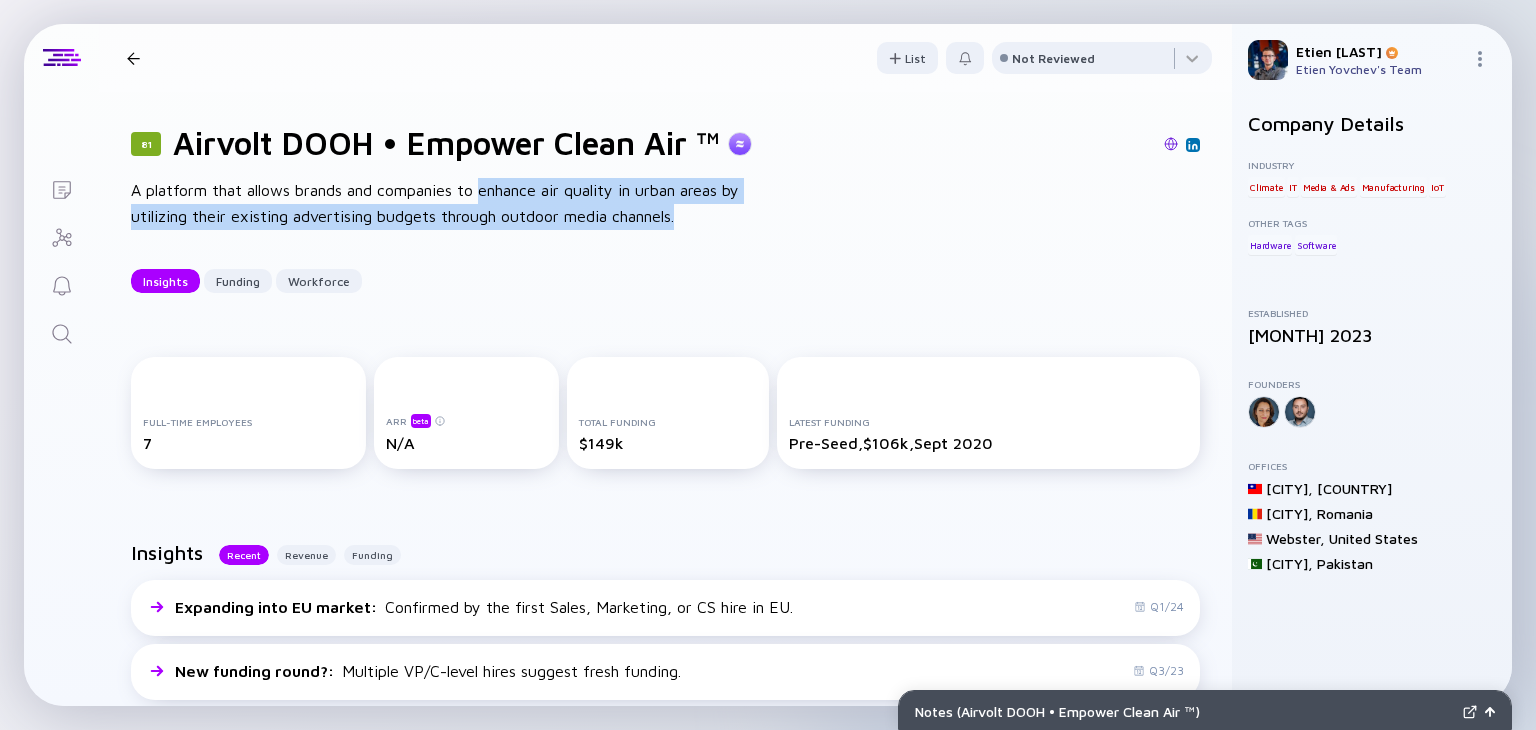drag, startPoint x: 483, startPoint y: 192, endPoint x: 735, endPoint y: 241, distance: 256.7197 